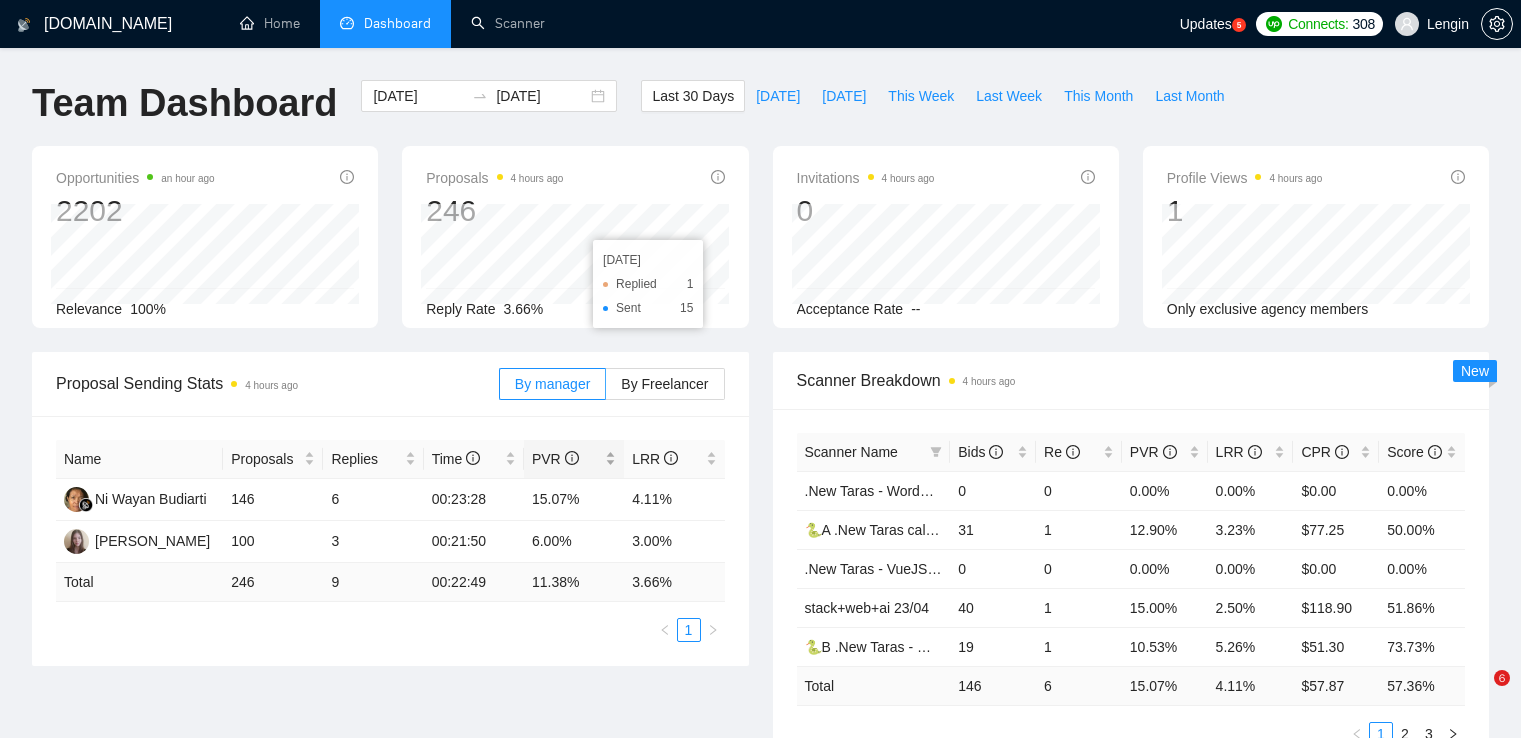 scroll, scrollTop: 219, scrollLeft: 0, axis: vertical 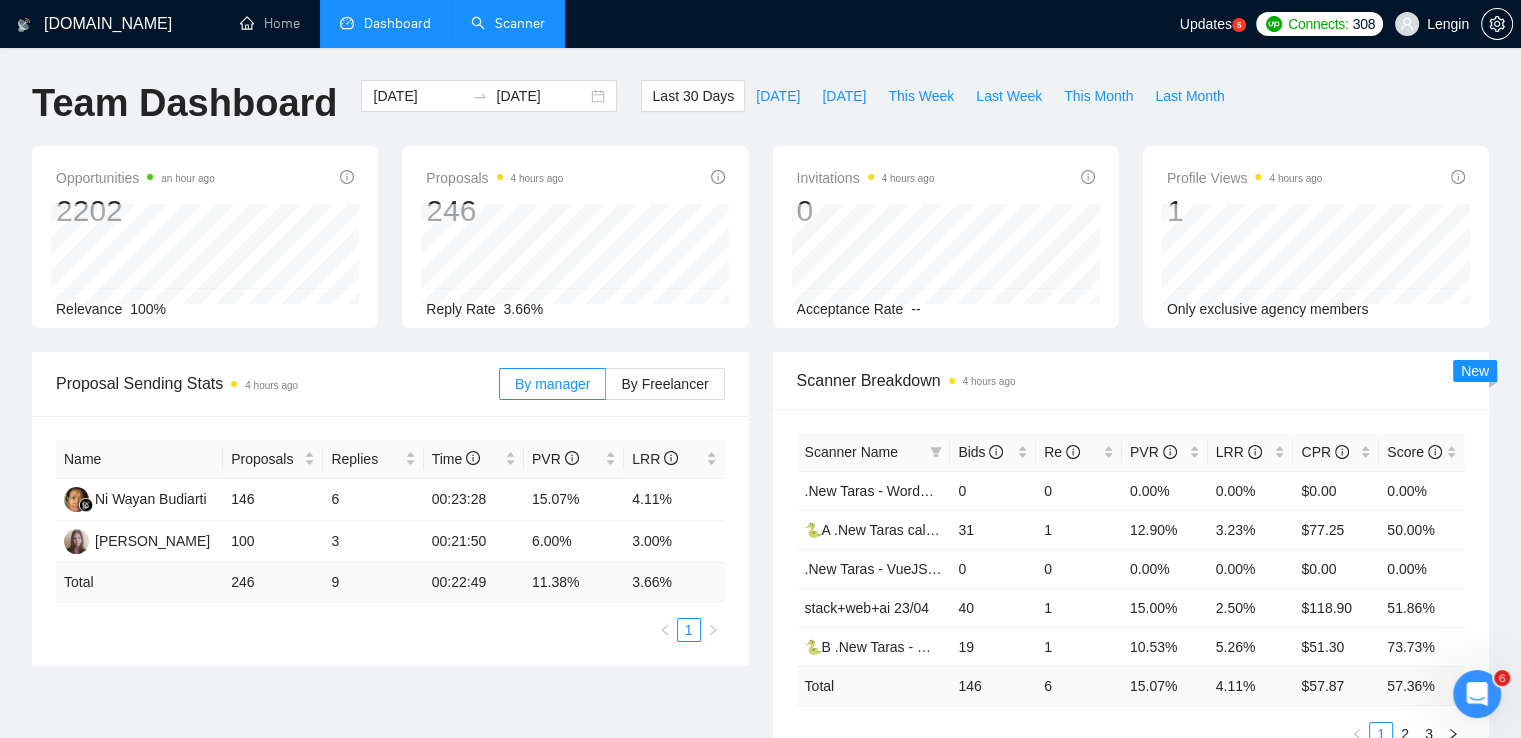 click on "Scanner" at bounding box center [508, 23] 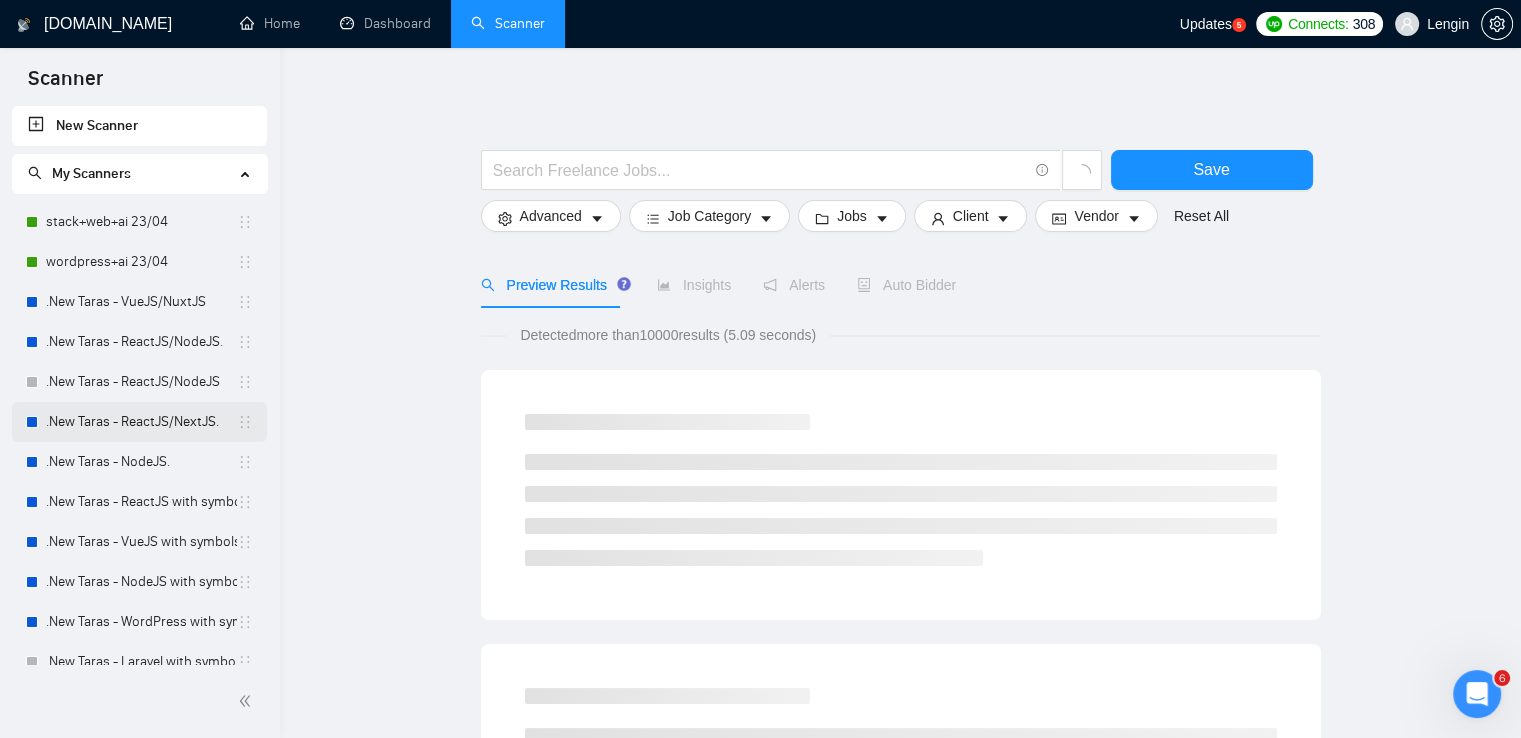 click on ".New Taras - ReactJS/NextJS." at bounding box center [141, 422] 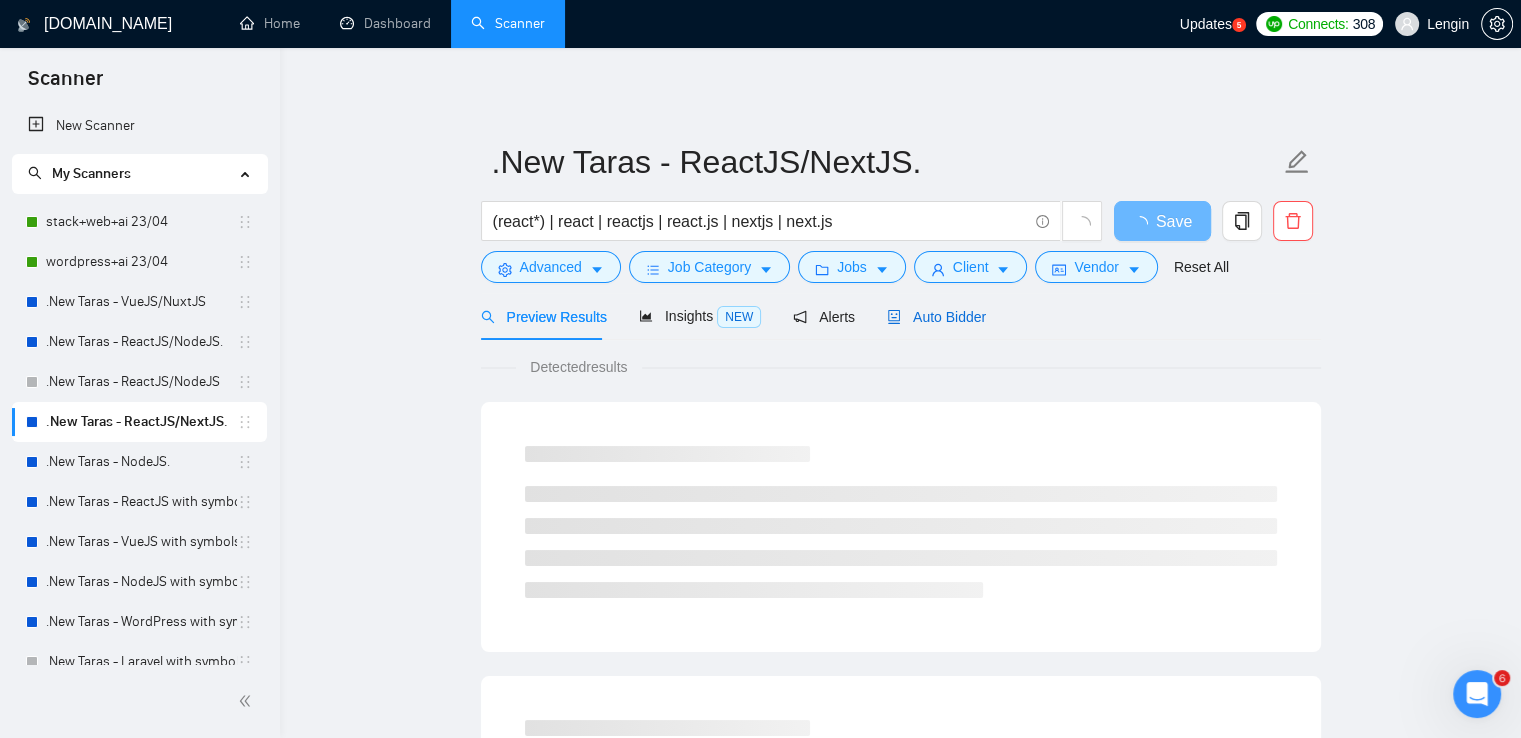click on "Auto Bidder" at bounding box center [936, 317] 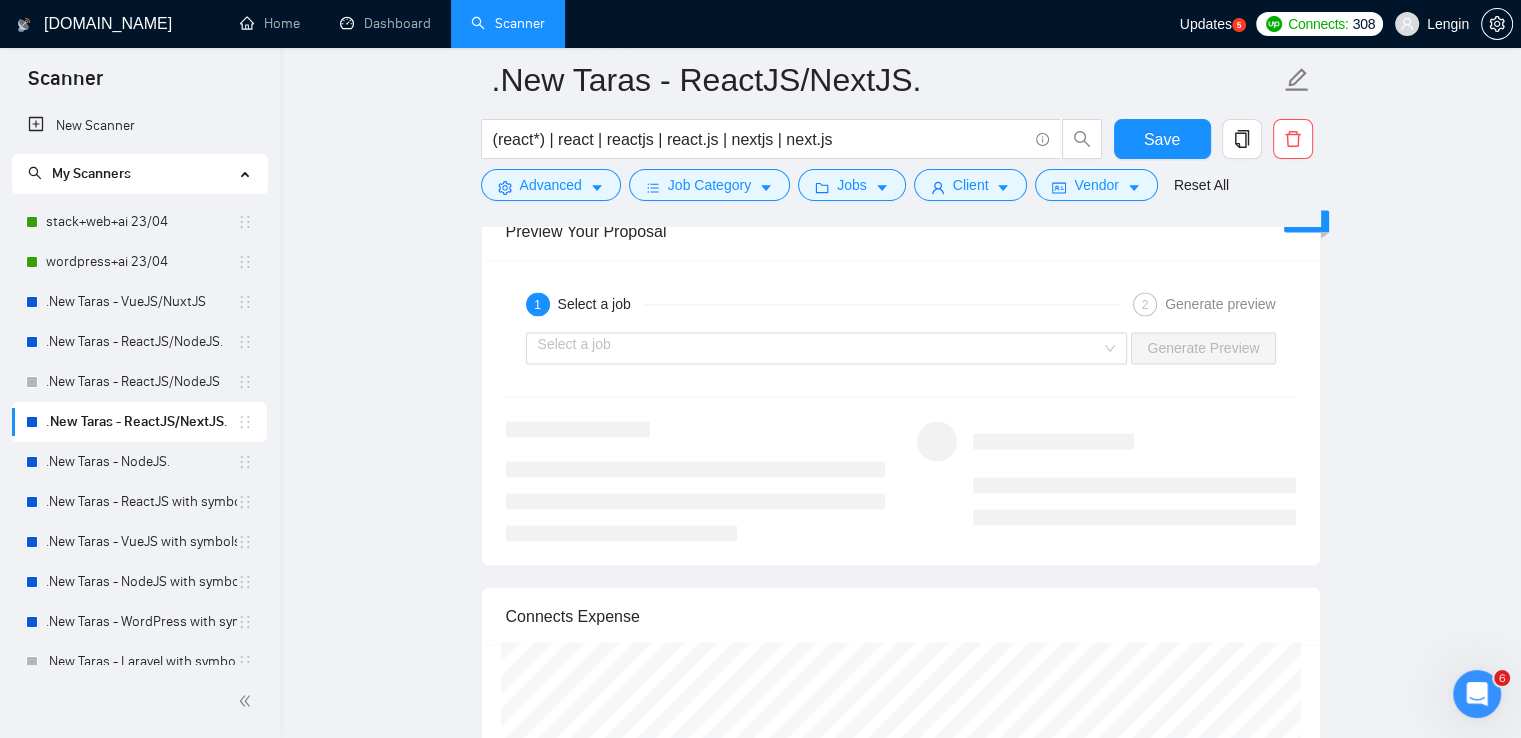 scroll, scrollTop: 3259, scrollLeft: 0, axis: vertical 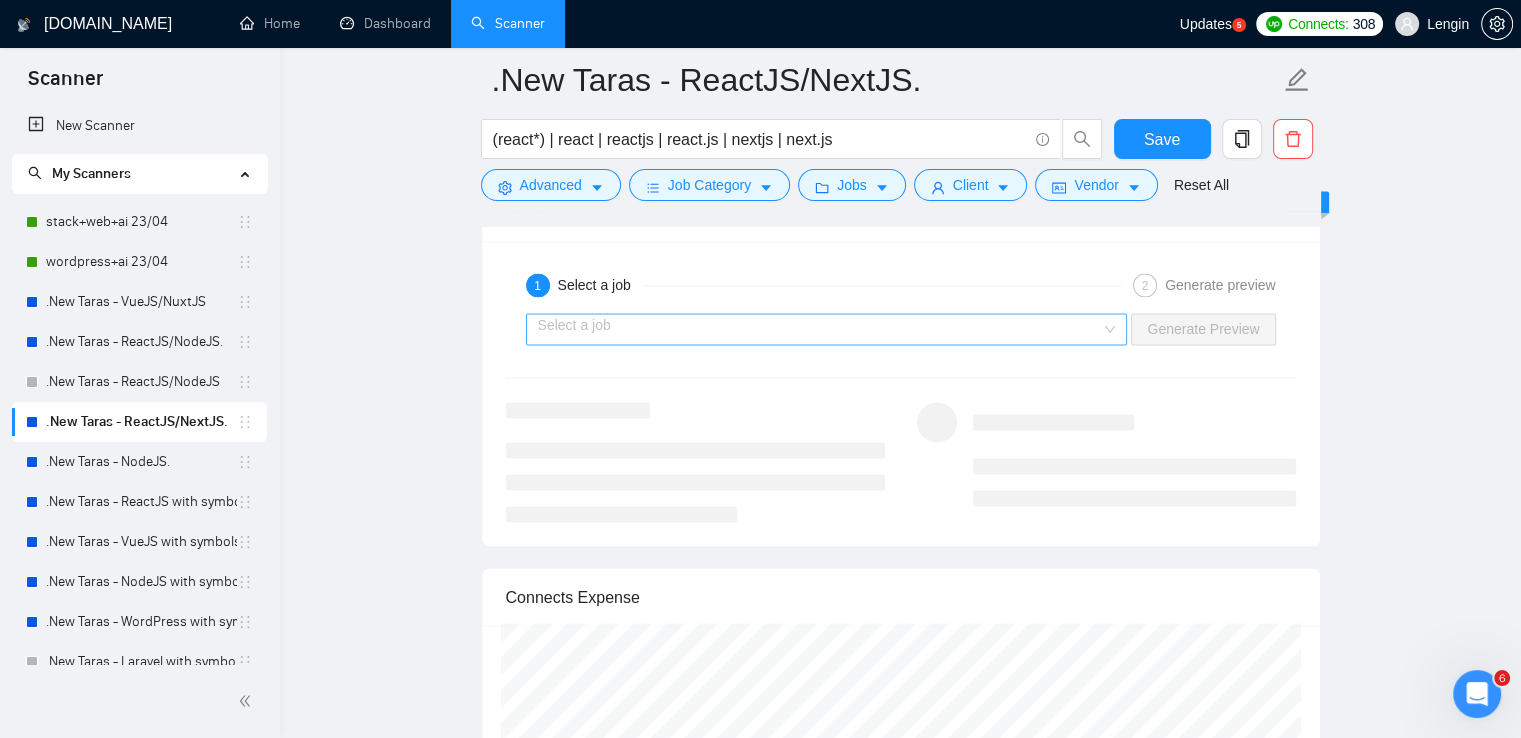 click on "Select a job" at bounding box center (827, 329) 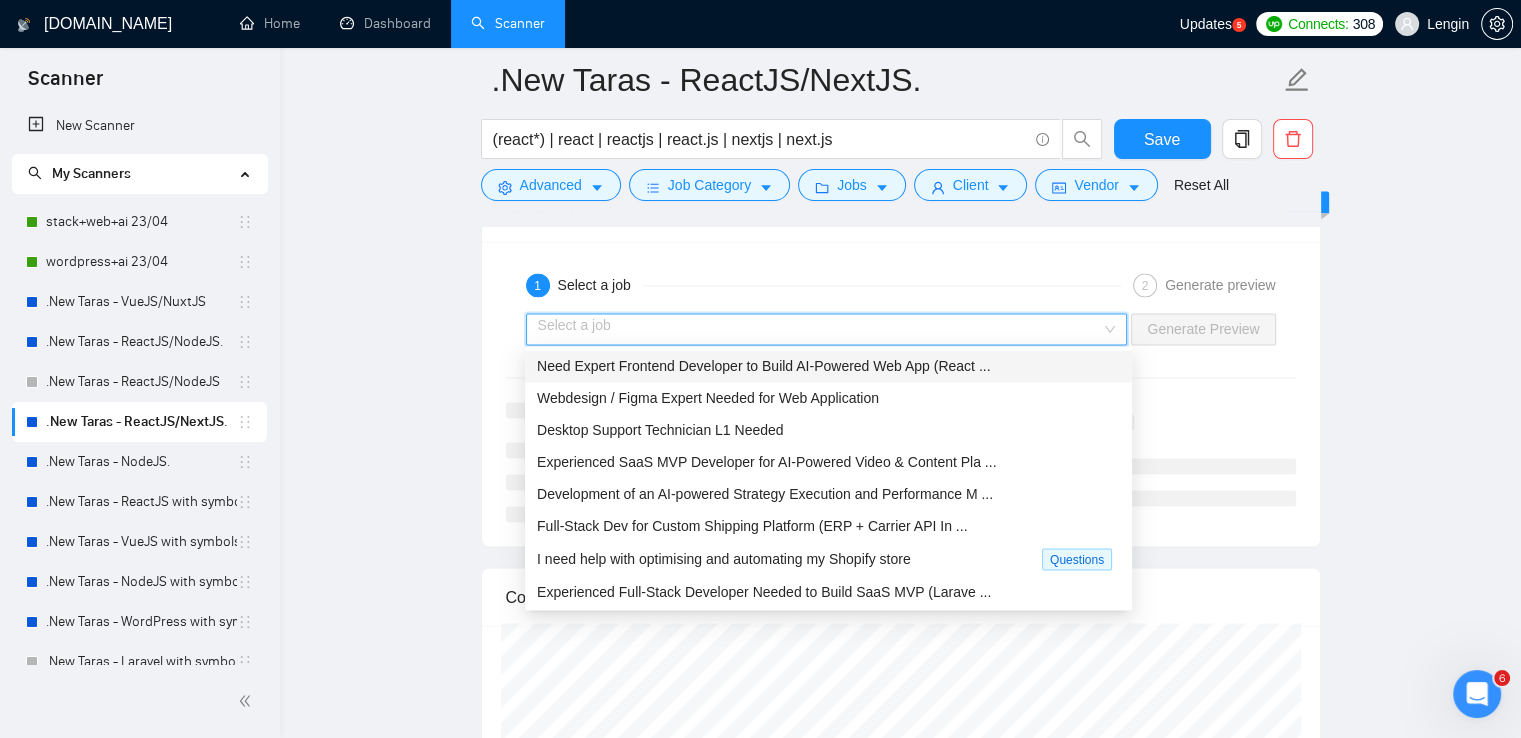 click on "Need Expert Frontend Developer to Build AI-Powered Web App (React ..." at bounding box center (763, 366) 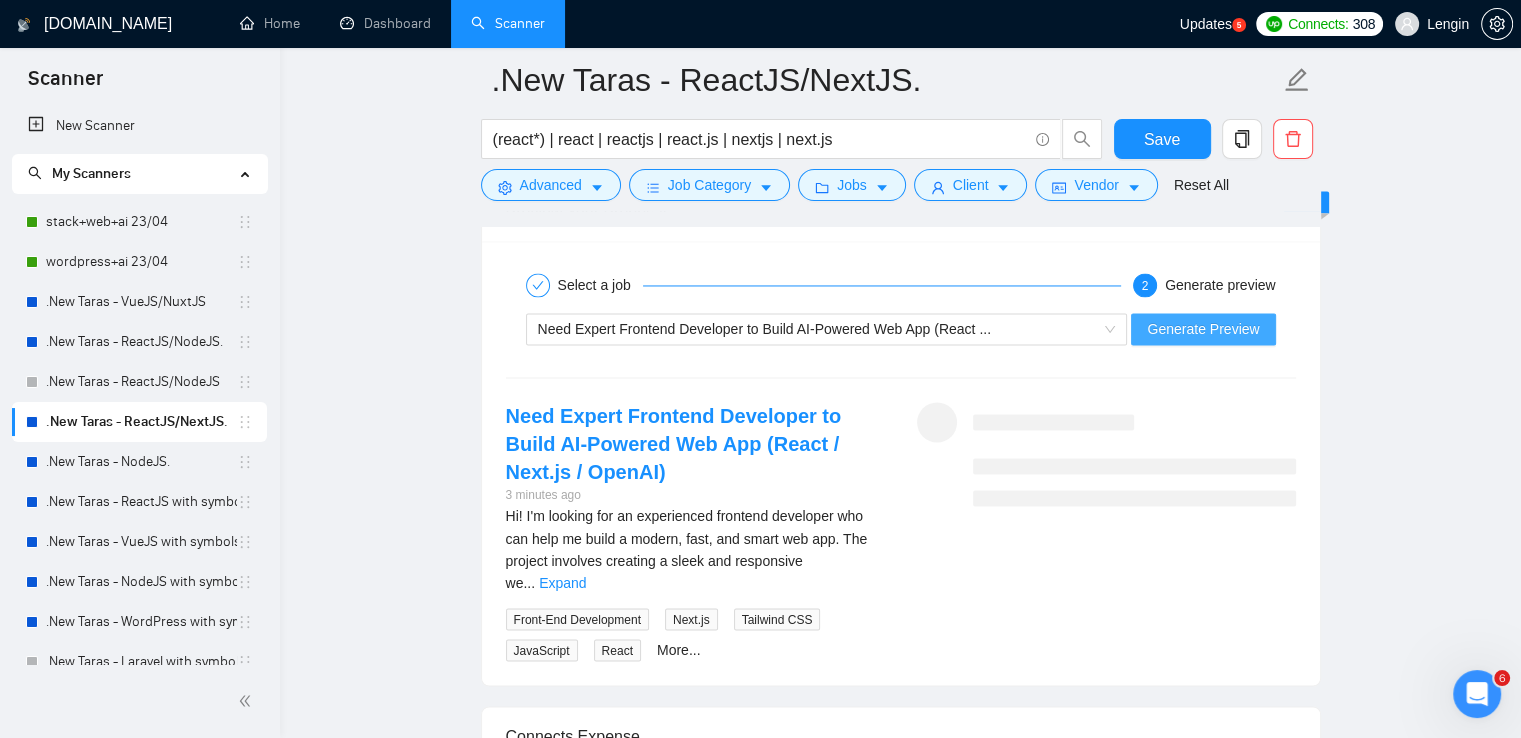 click on "Generate Preview" at bounding box center (1203, 329) 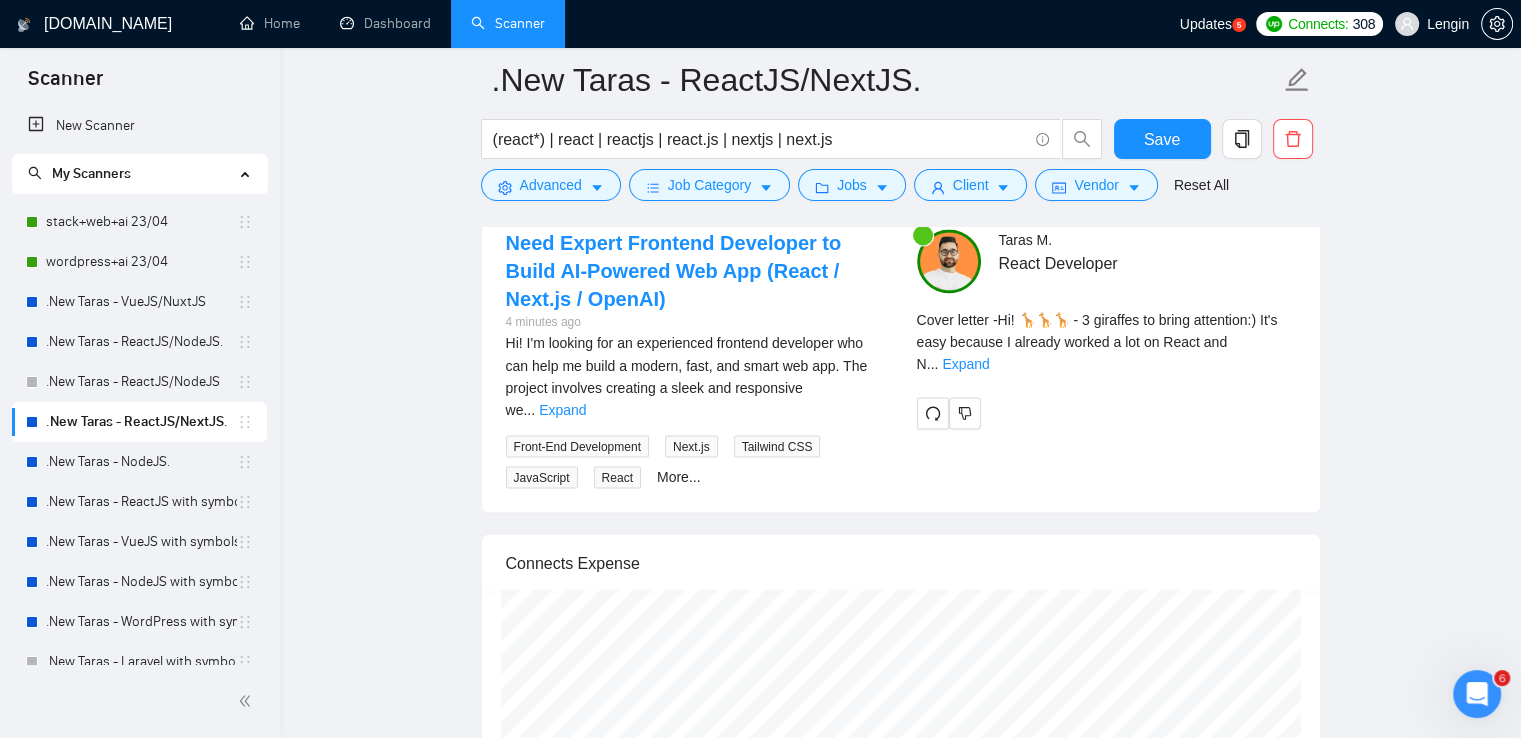 scroll, scrollTop: 3435, scrollLeft: 0, axis: vertical 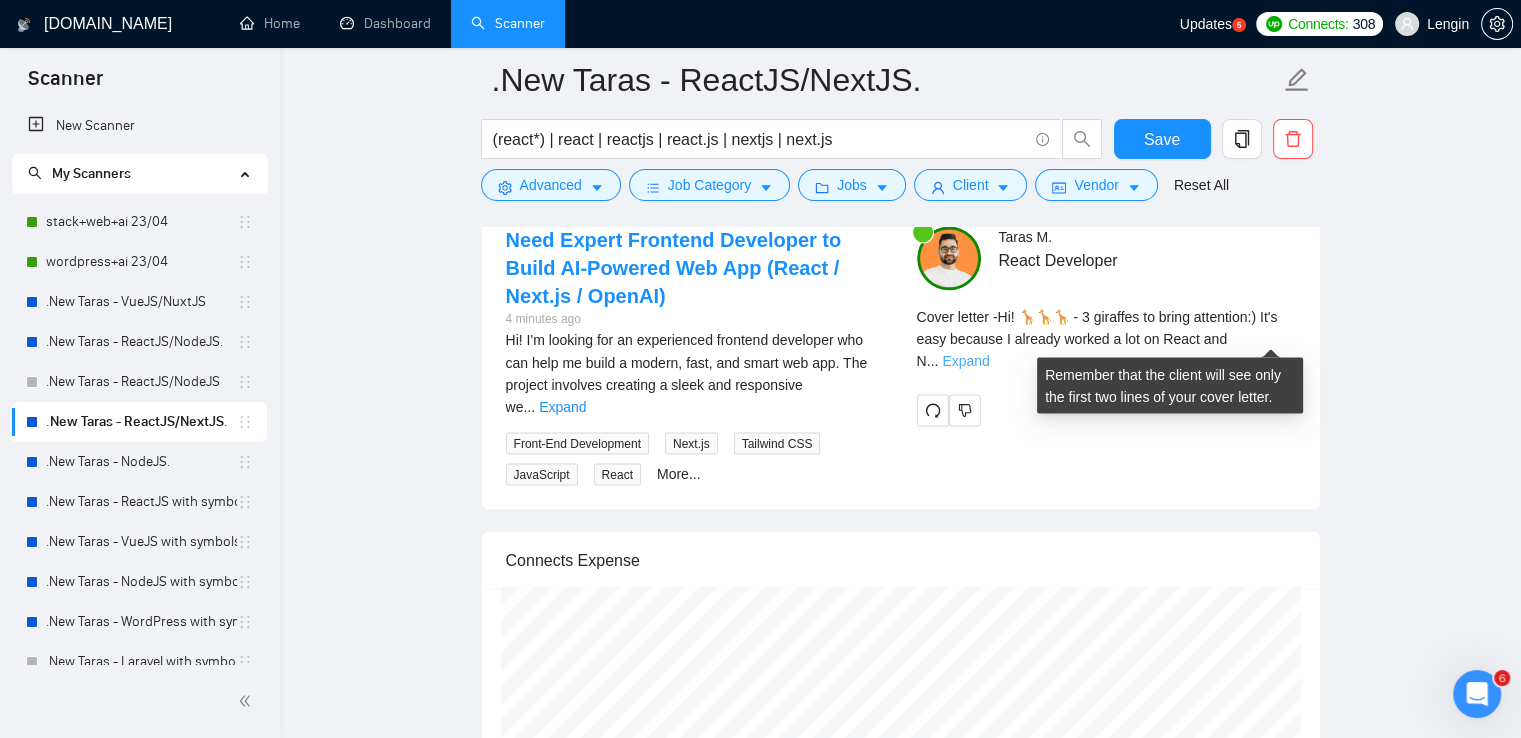 click on "Expand" at bounding box center [965, 361] 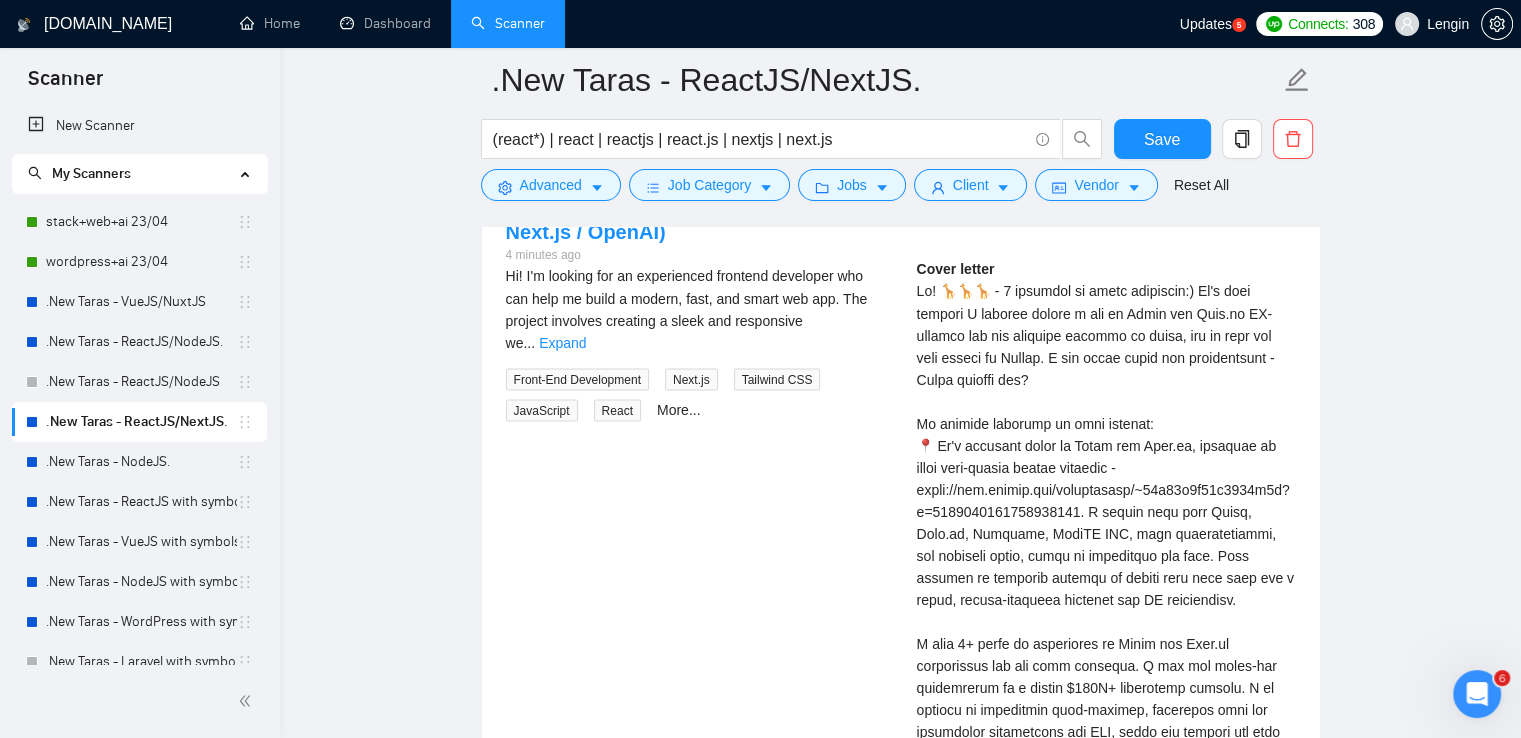 scroll, scrollTop: 3500, scrollLeft: 0, axis: vertical 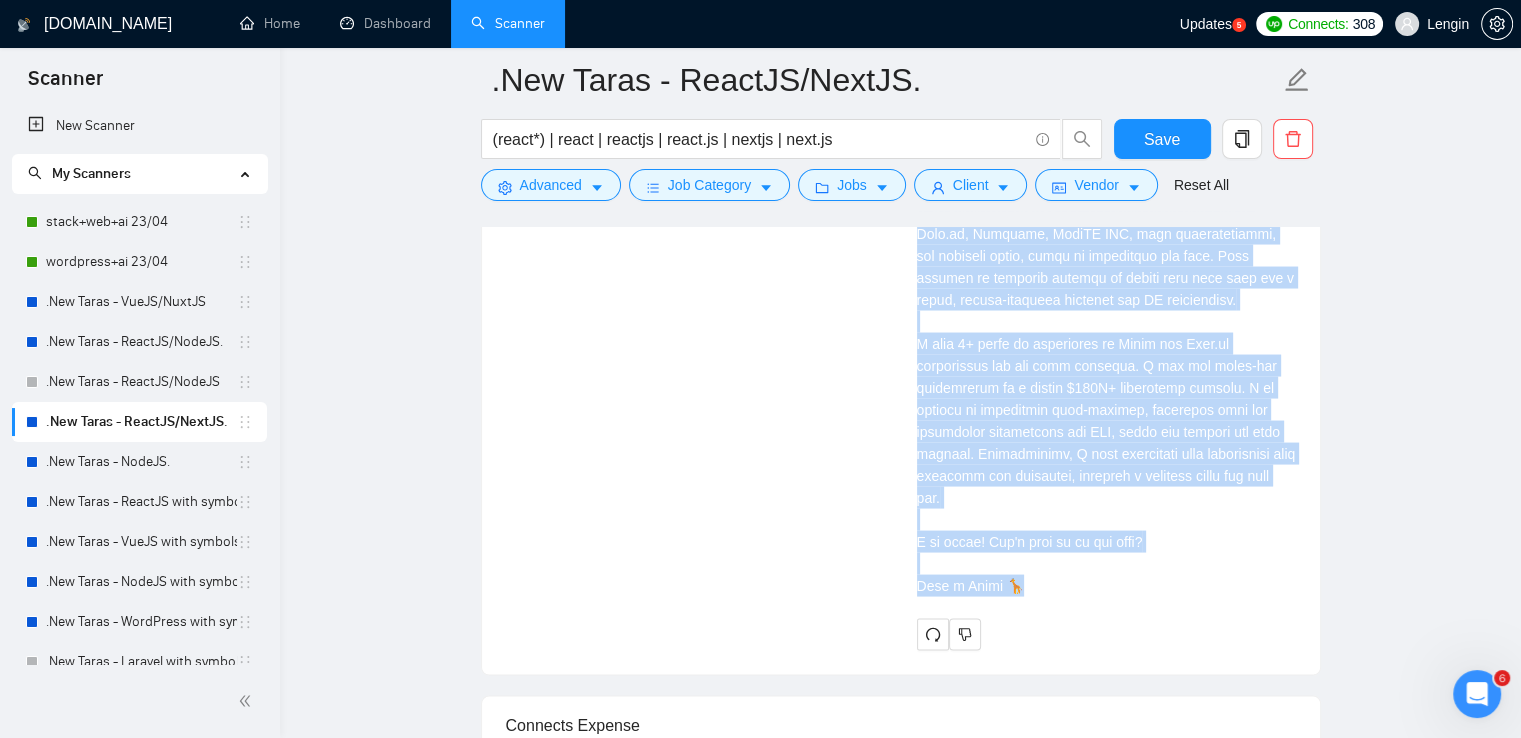 drag, startPoint x: 1184, startPoint y: 291, endPoint x: 1086, endPoint y: 598, distance: 322.26233 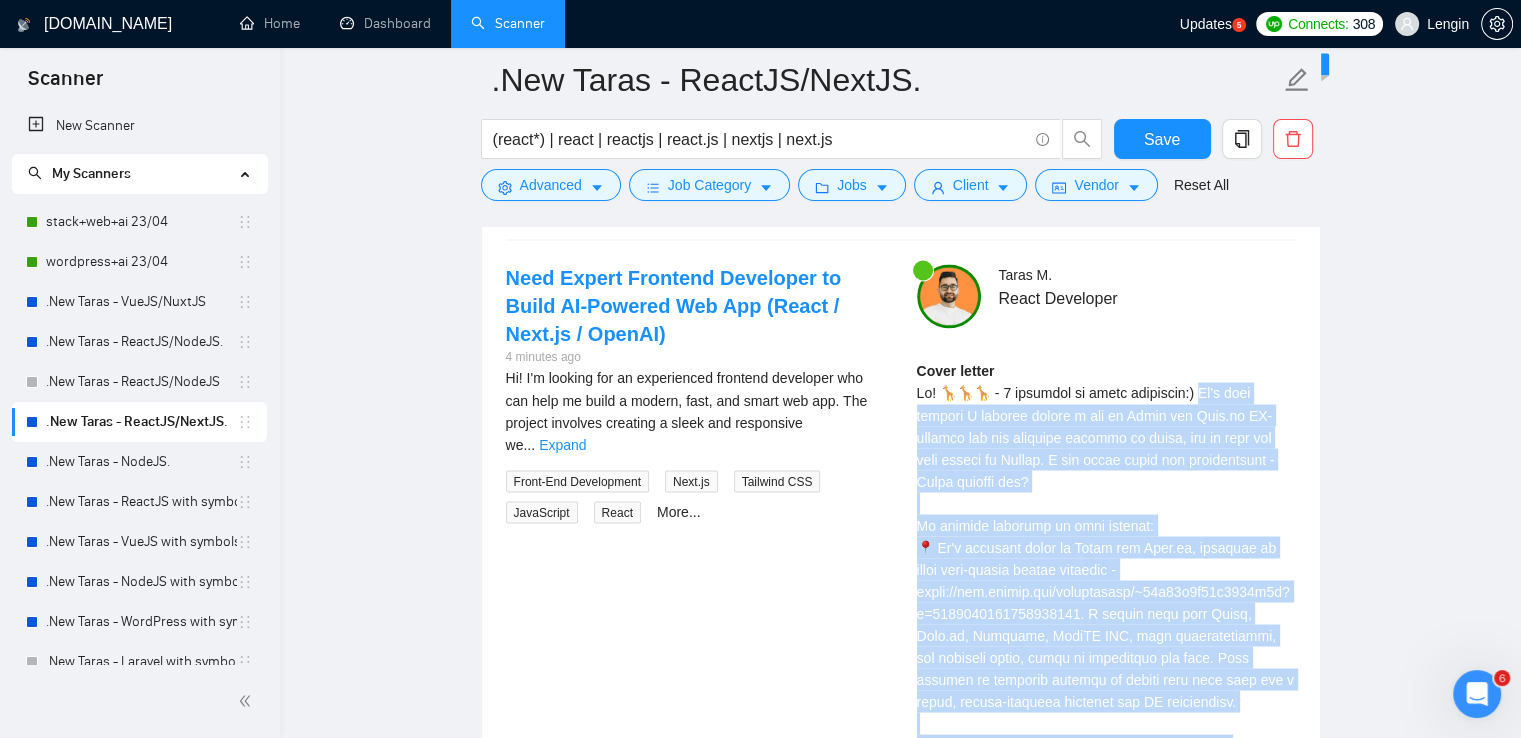 scroll, scrollTop: 3395, scrollLeft: 0, axis: vertical 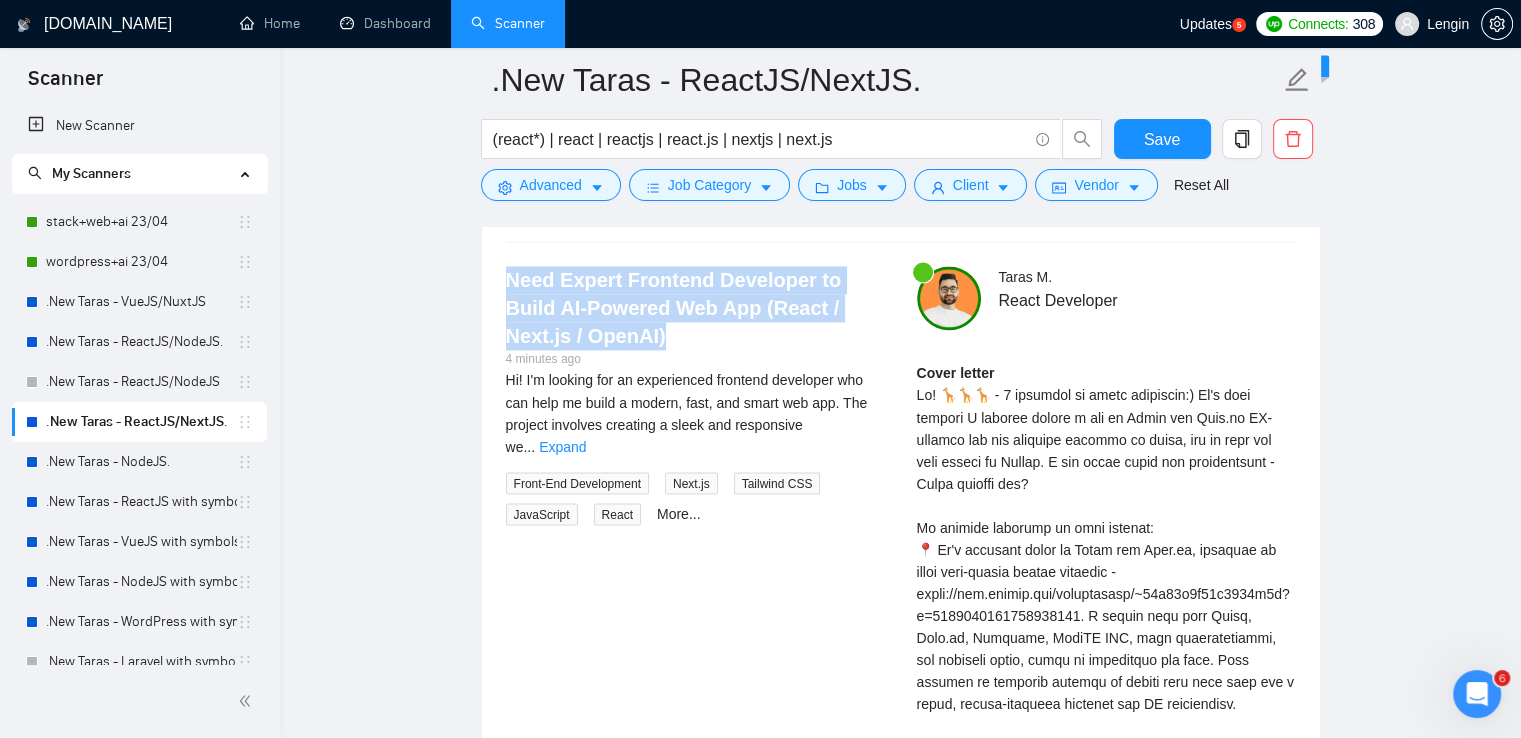 drag, startPoint x: 604, startPoint y: 338, endPoint x: 499, endPoint y: 283, distance: 118.5327 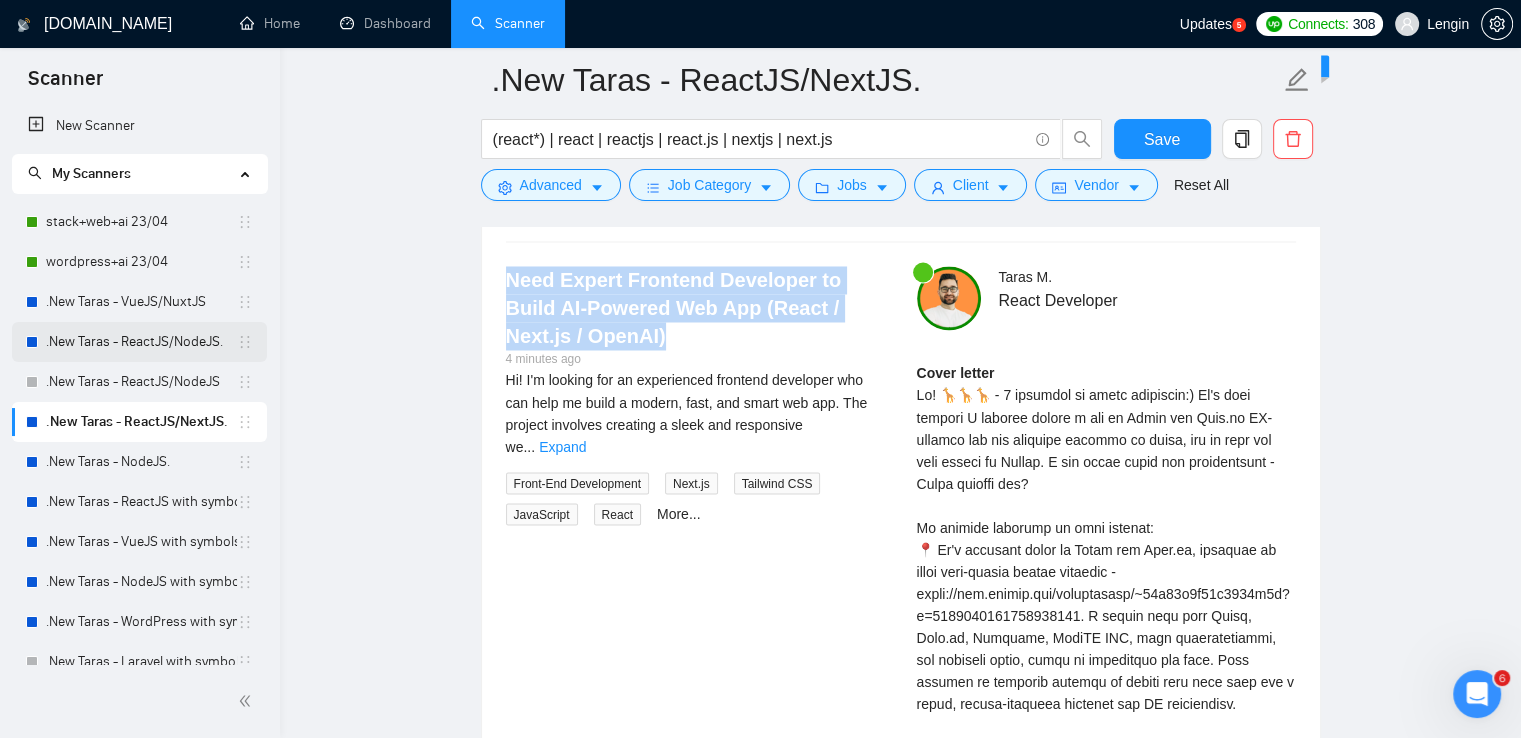 click on ".New Taras - ReactJS/NodeJS." at bounding box center [141, 342] 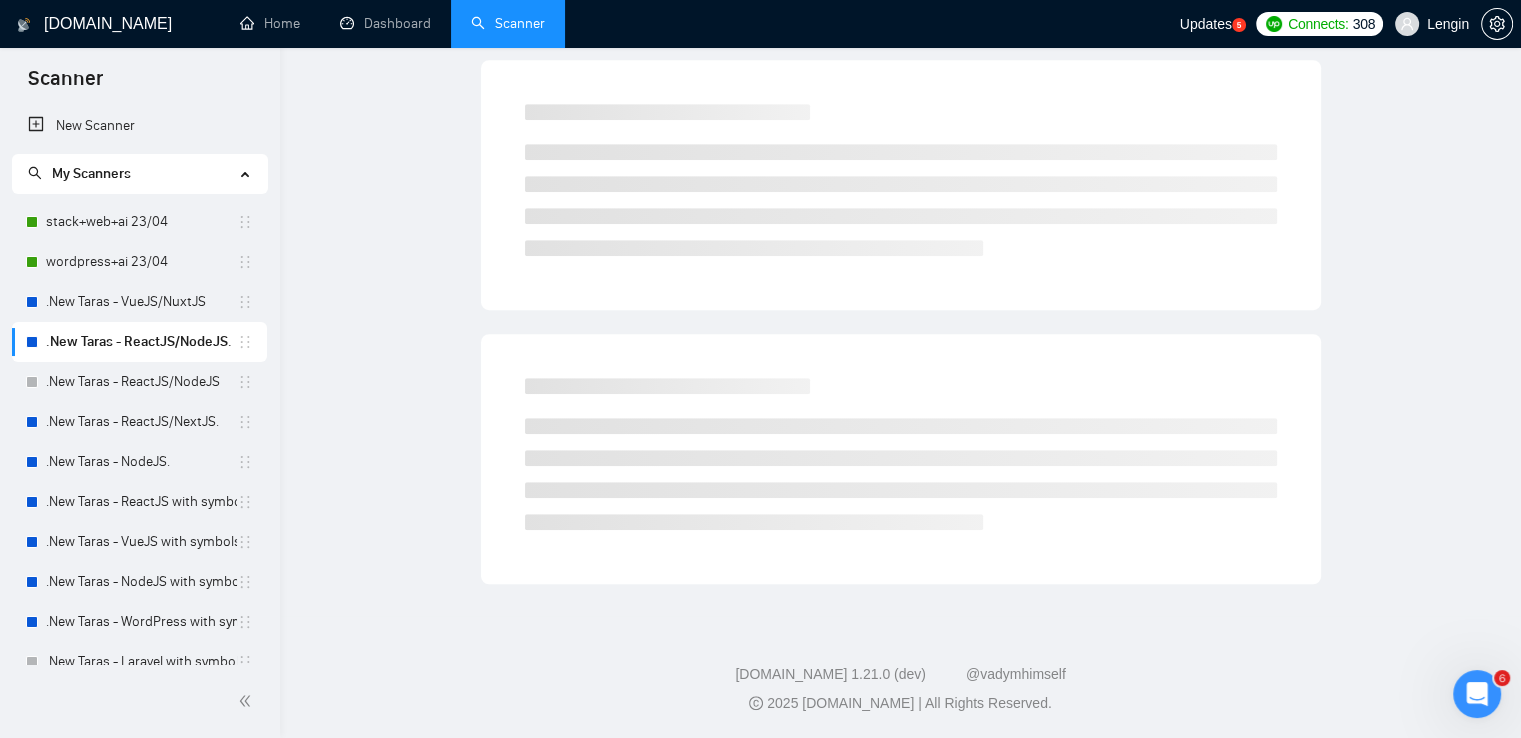 scroll, scrollTop: 0, scrollLeft: 0, axis: both 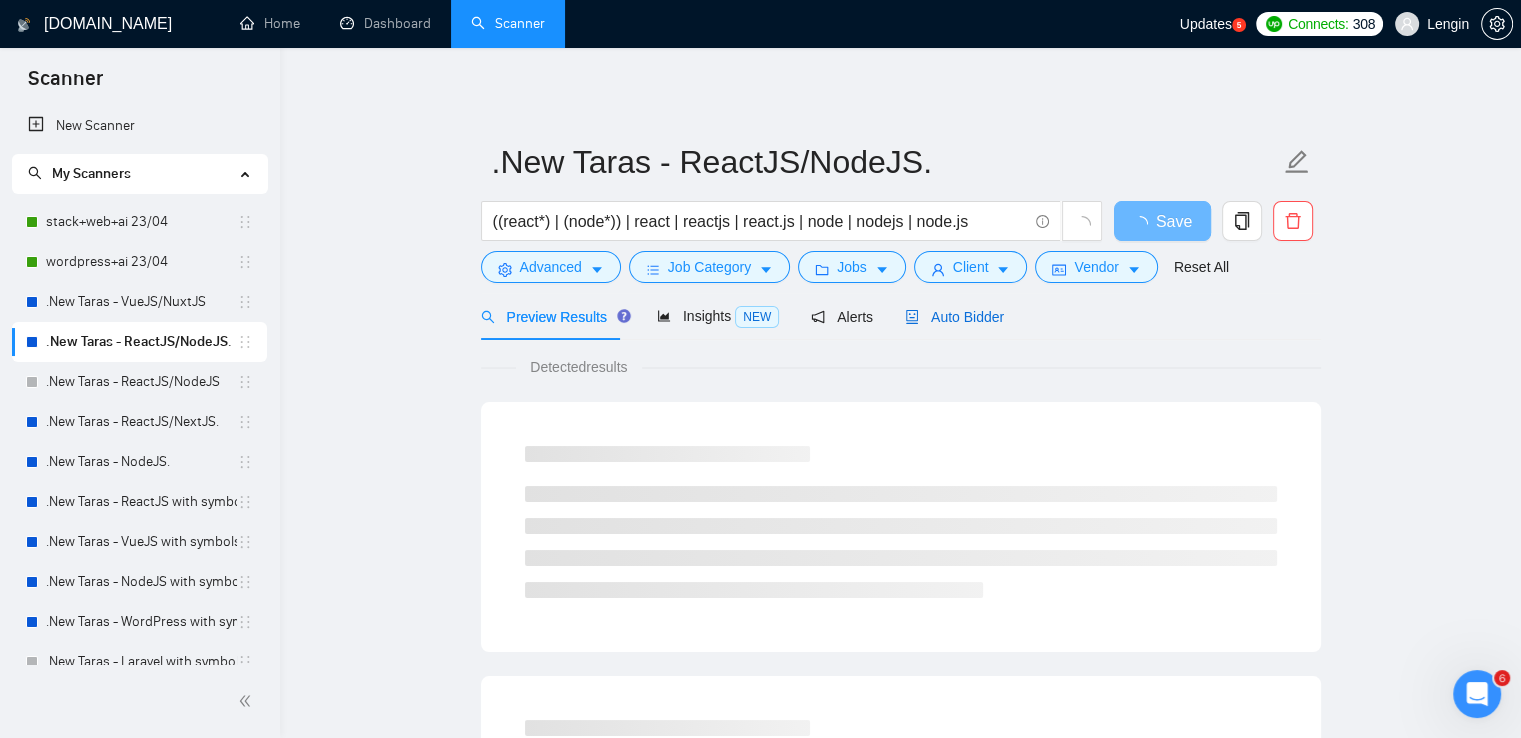 click on "Auto Bidder" at bounding box center (954, 317) 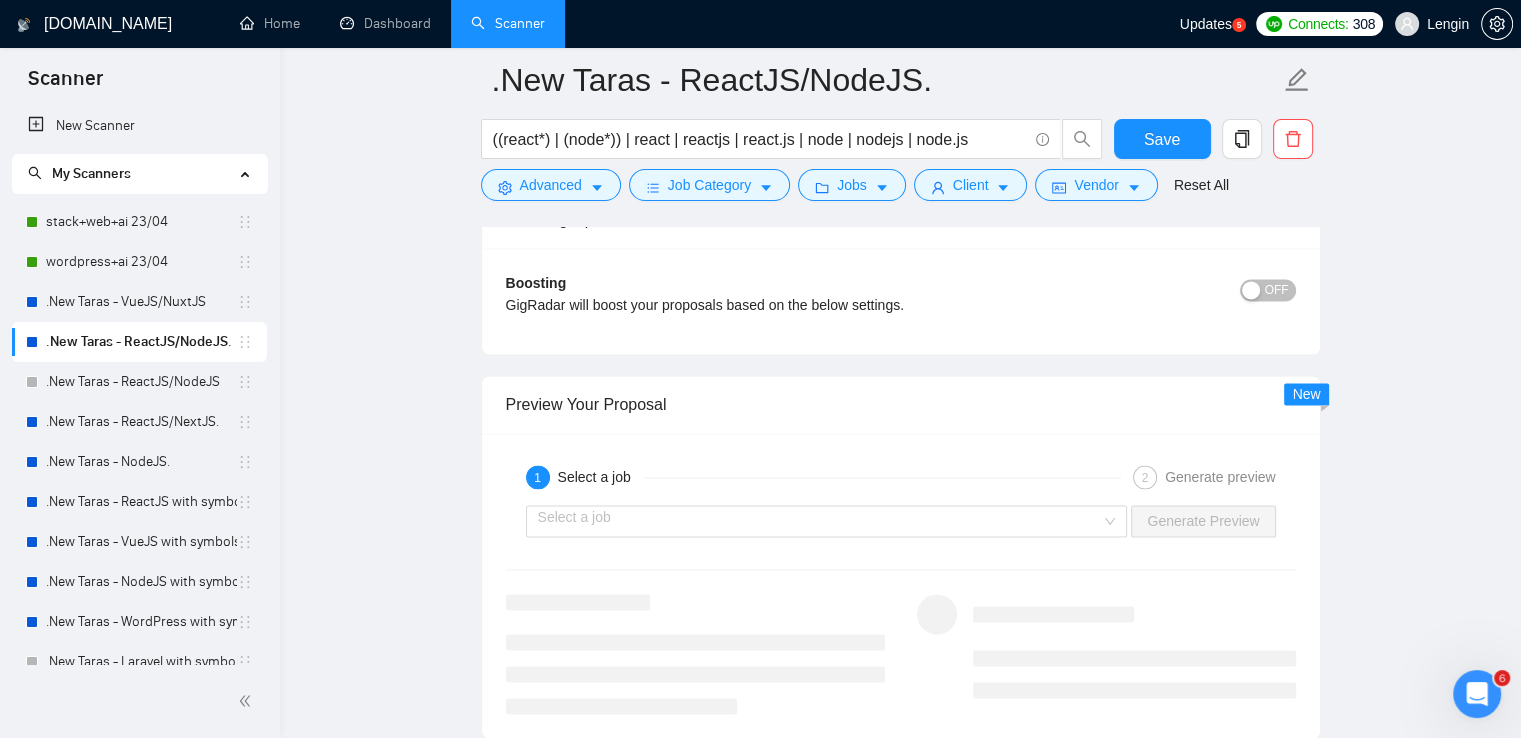 scroll, scrollTop: 3083, scrollLeft: 0, axis: vertical 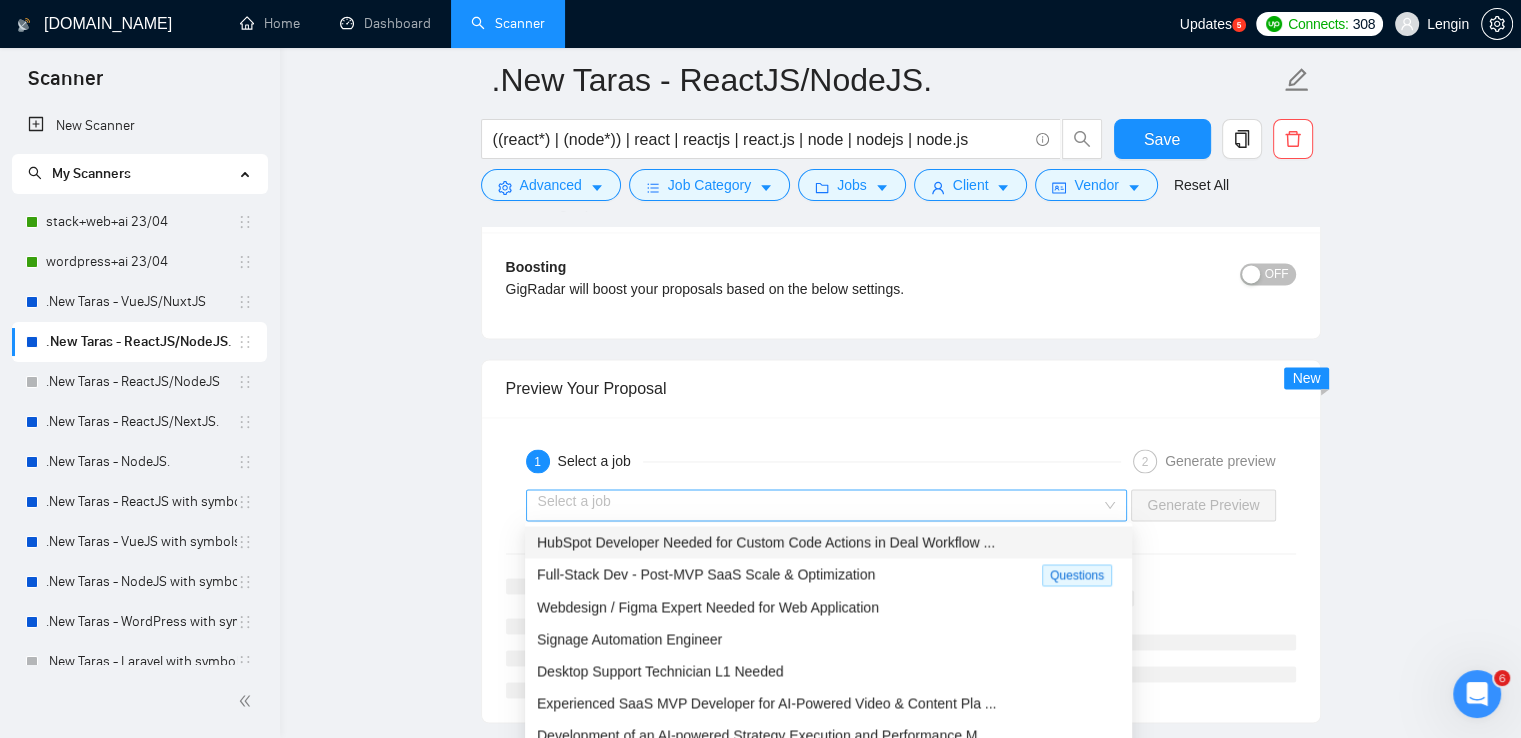 click on "Select a job" at bounding box center [827, 505] 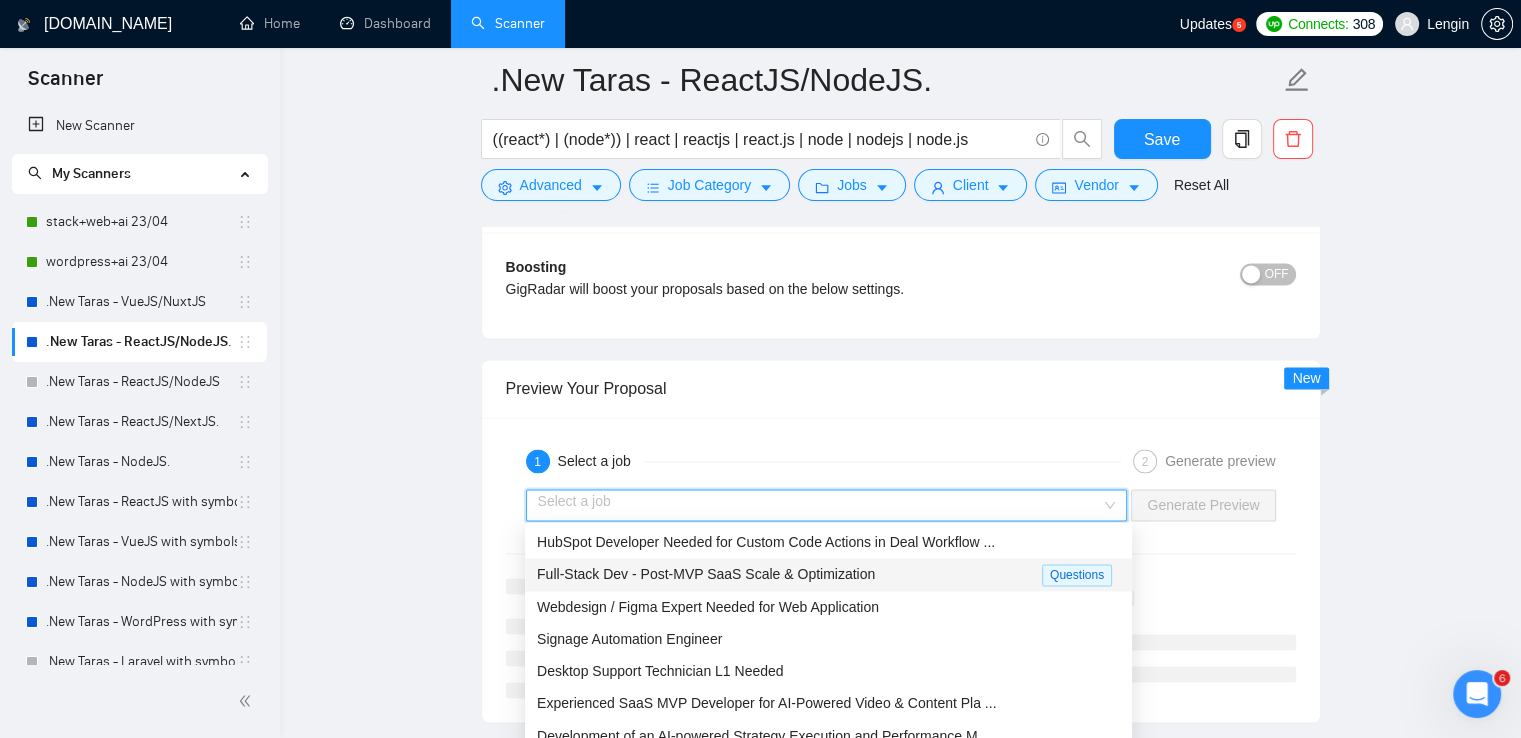 click on "Full-Stack Dev - Post-MVP SaaS Scale & Optimization" at bounding box center [706, 574] 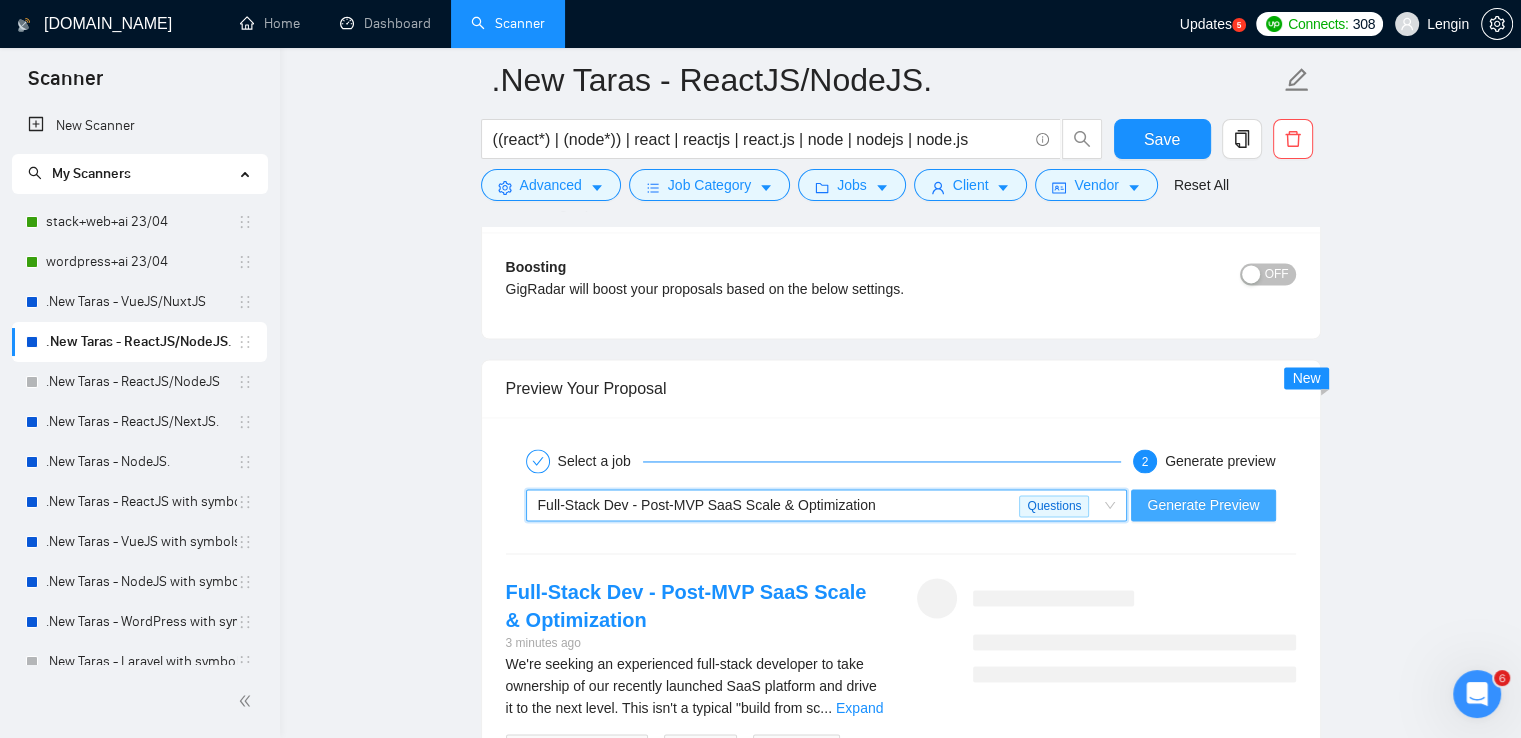 click on "Generate Preview" at bounding box center [1203, 505] 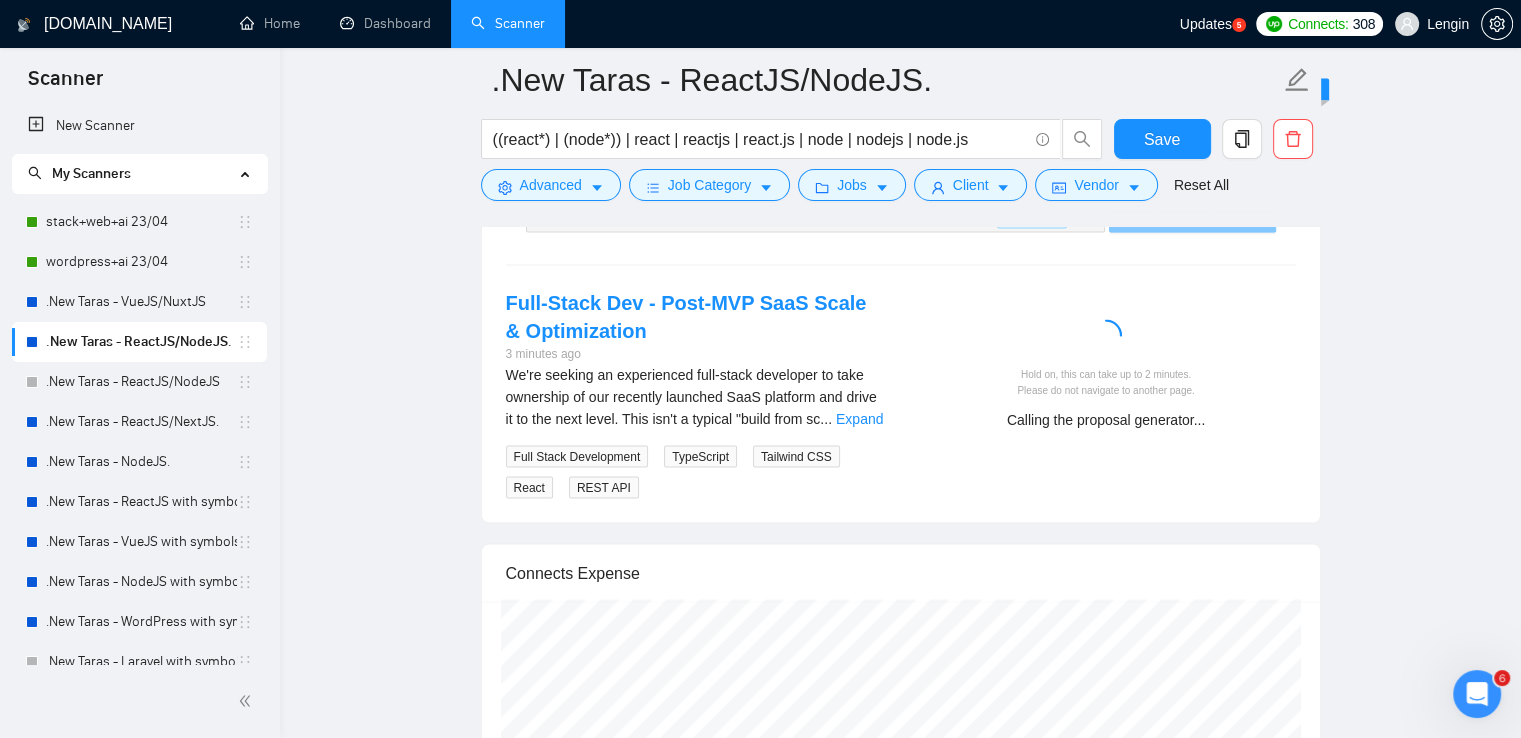 scroll, scrollTop: 3374, scrollLeft: 0, axis: vertical 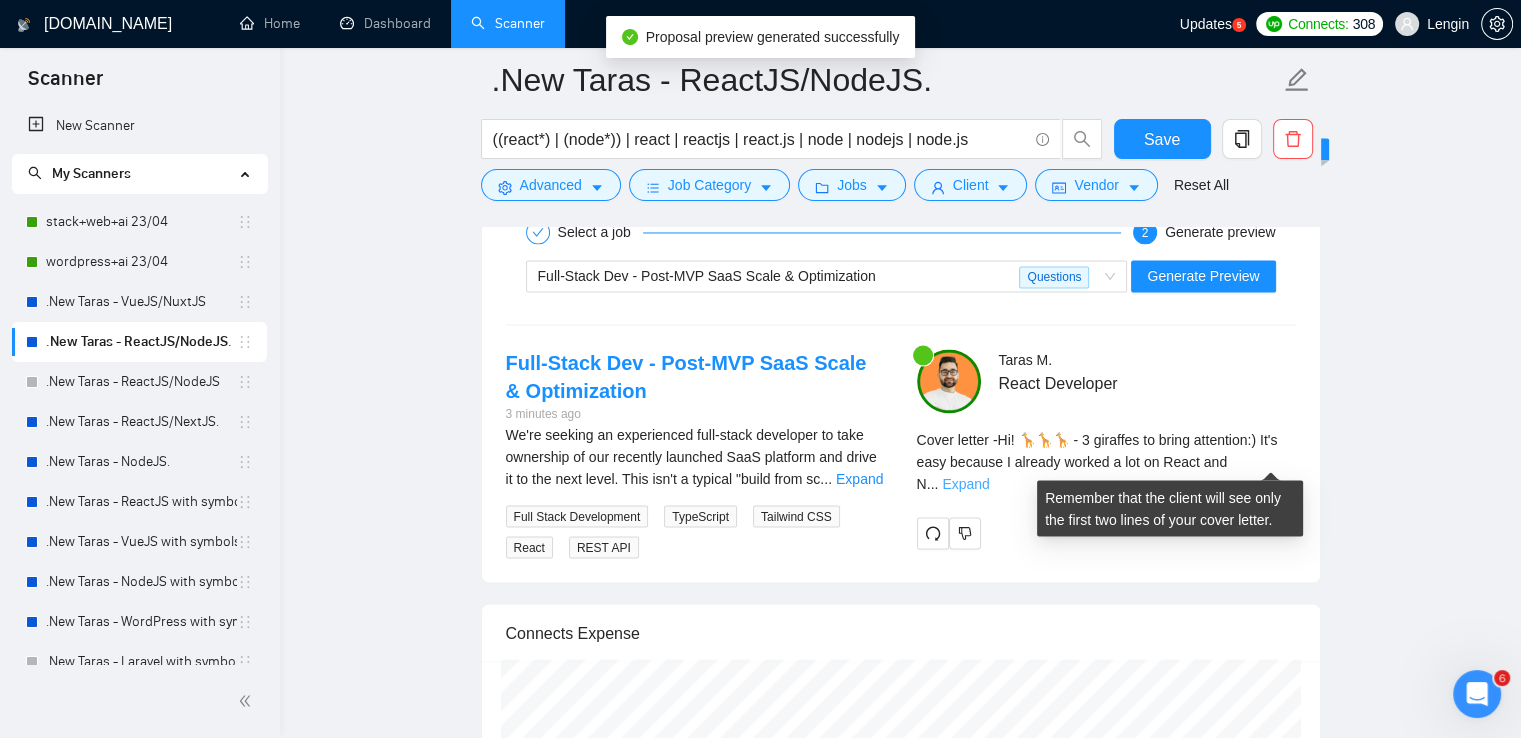 click on "Expand" at bounding box center [965, 484] 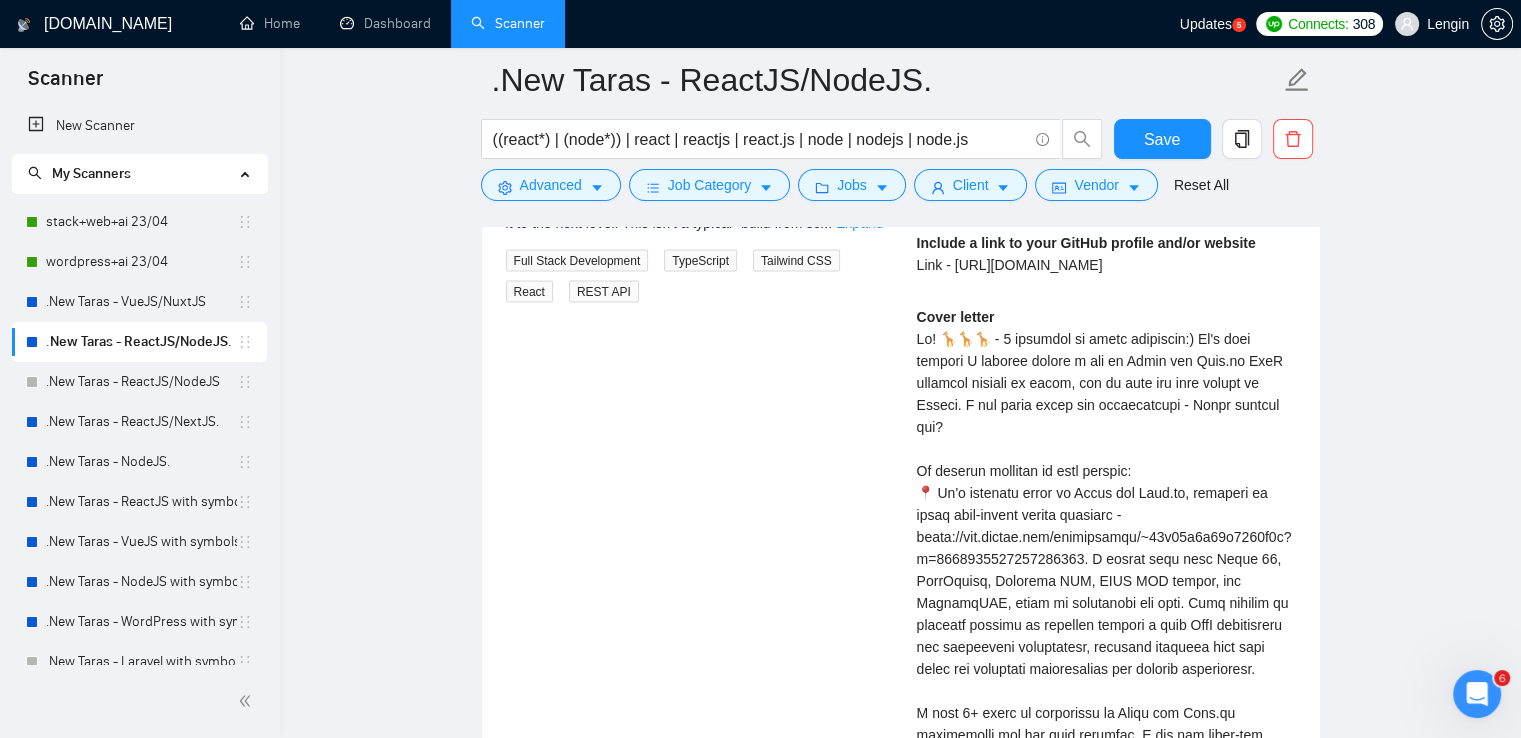 scroll, scrollTop: 3568, scrollLeft: 0, axis: vertical 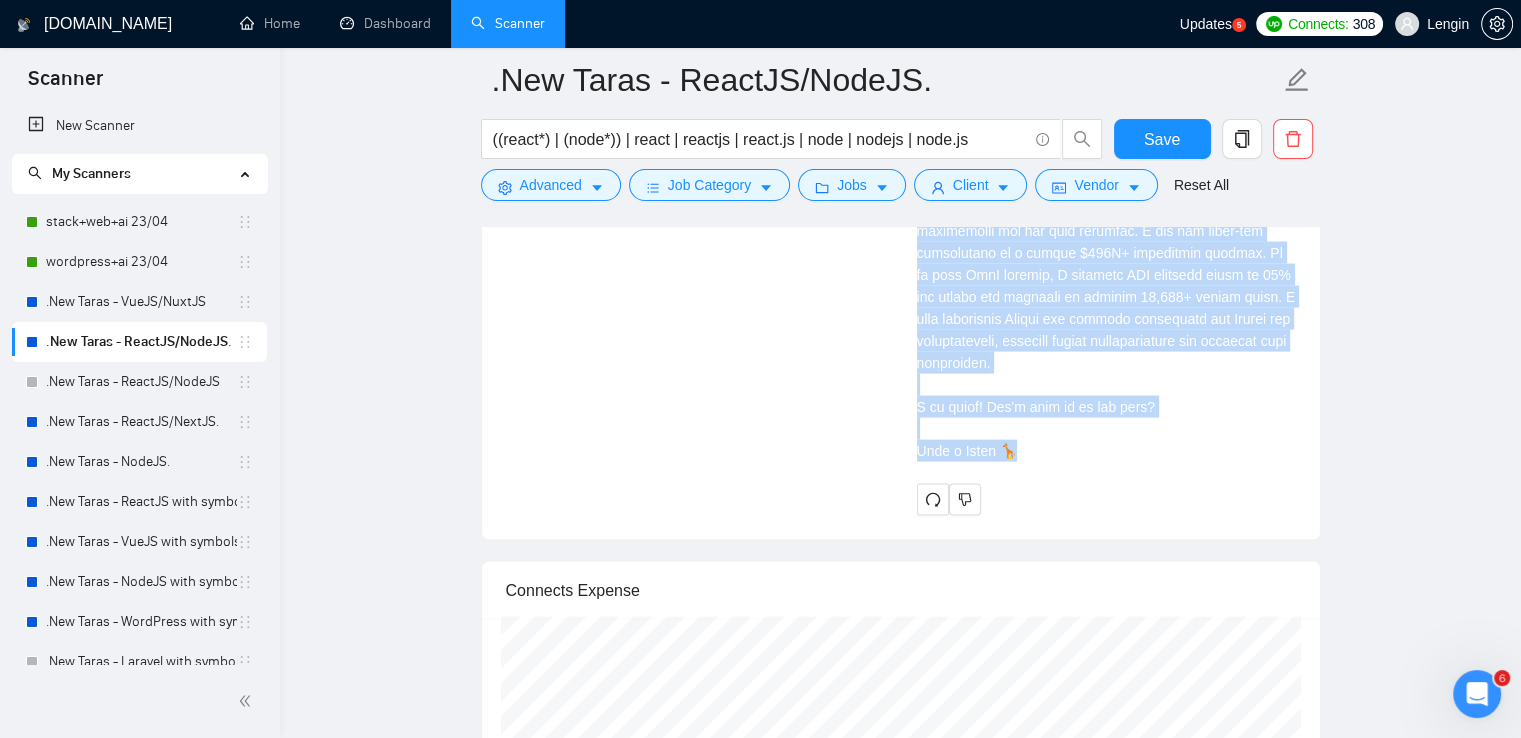 drag, startPoint x: 915, startPoint y: 334, endPoint x: 1047, endPoint y: 422, distance: 158.64426 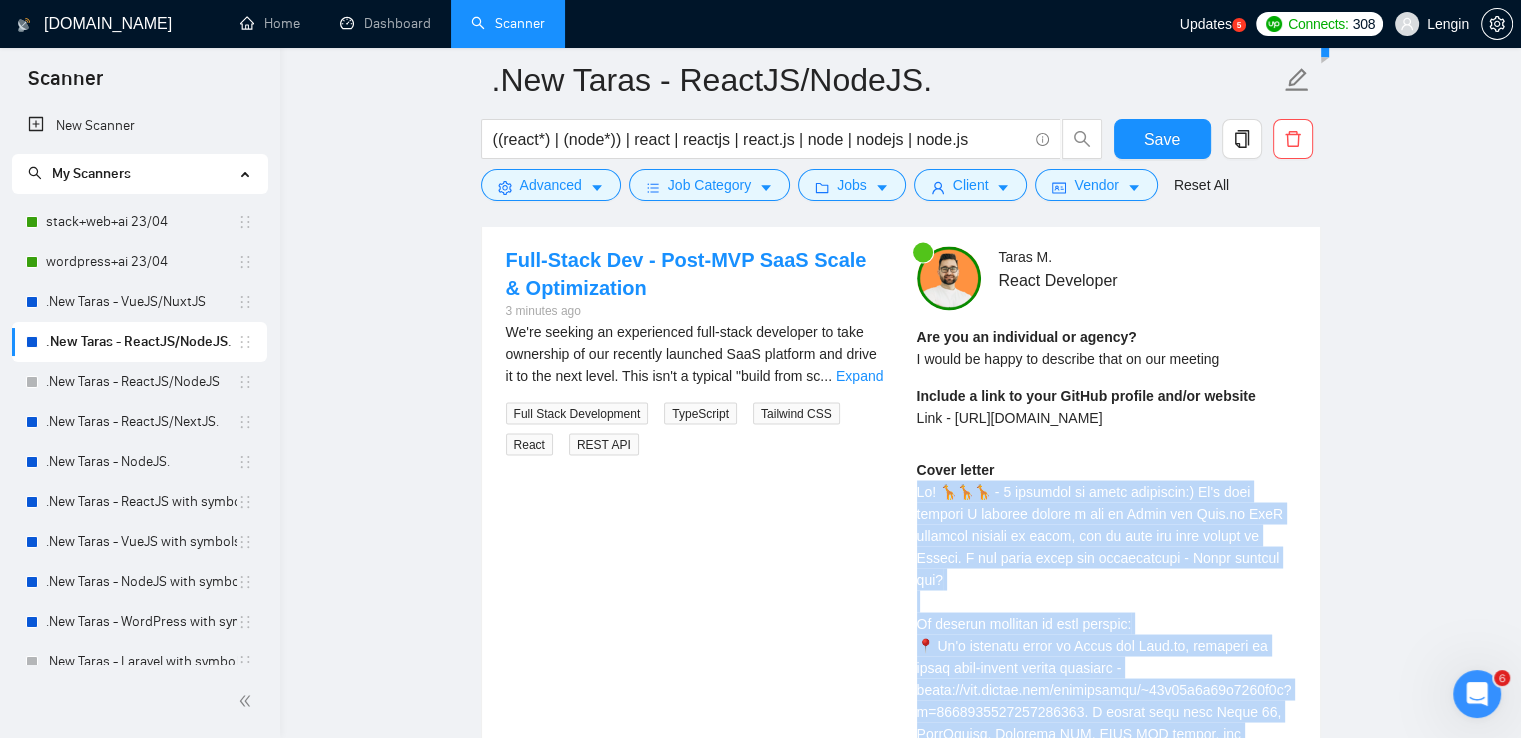 scroll, scrollTop: 3247, scrollLeft: 0, axis: vertical 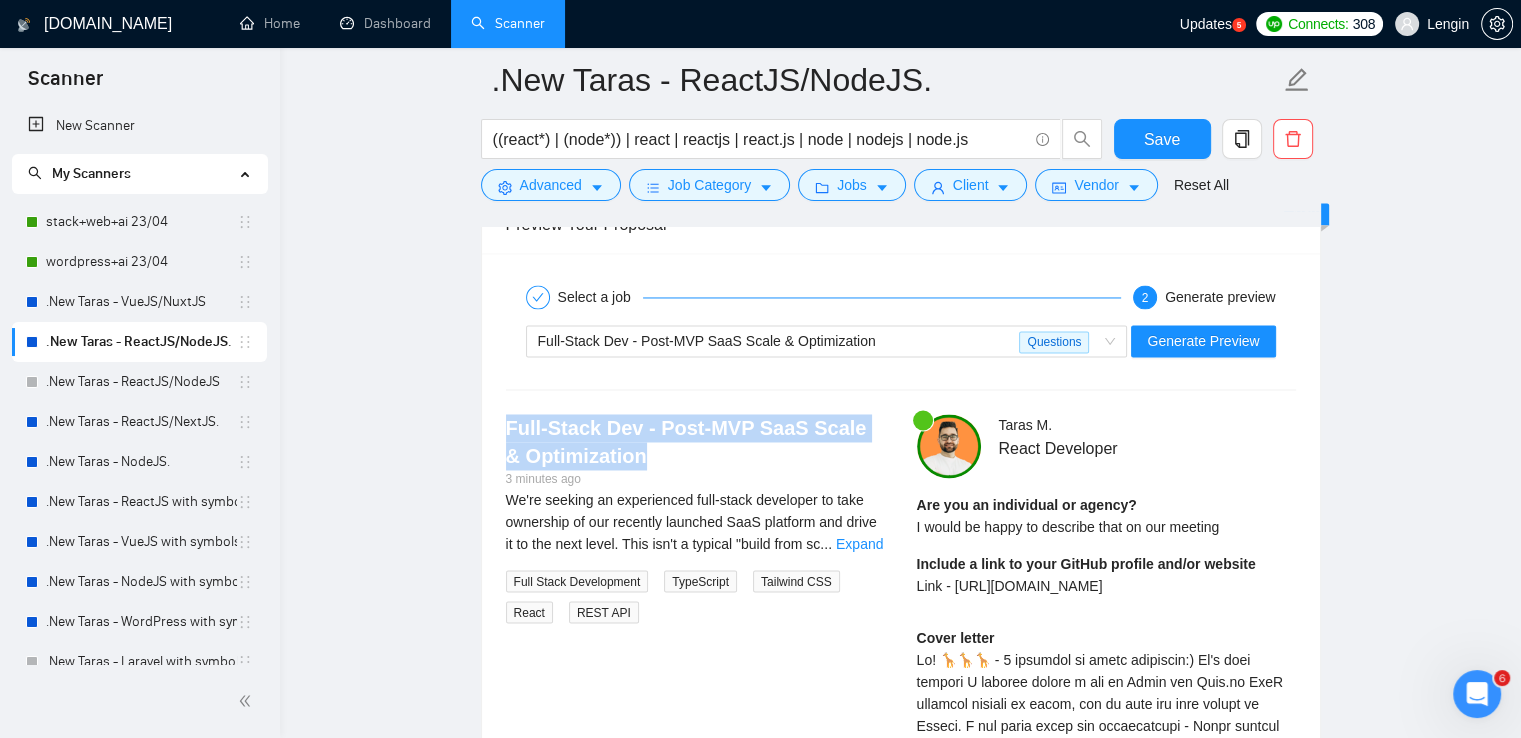 drag, startPoint x: 632, startPoint y: 457, endPoint x: 501, endPoint y: 429, distance: 133.95895 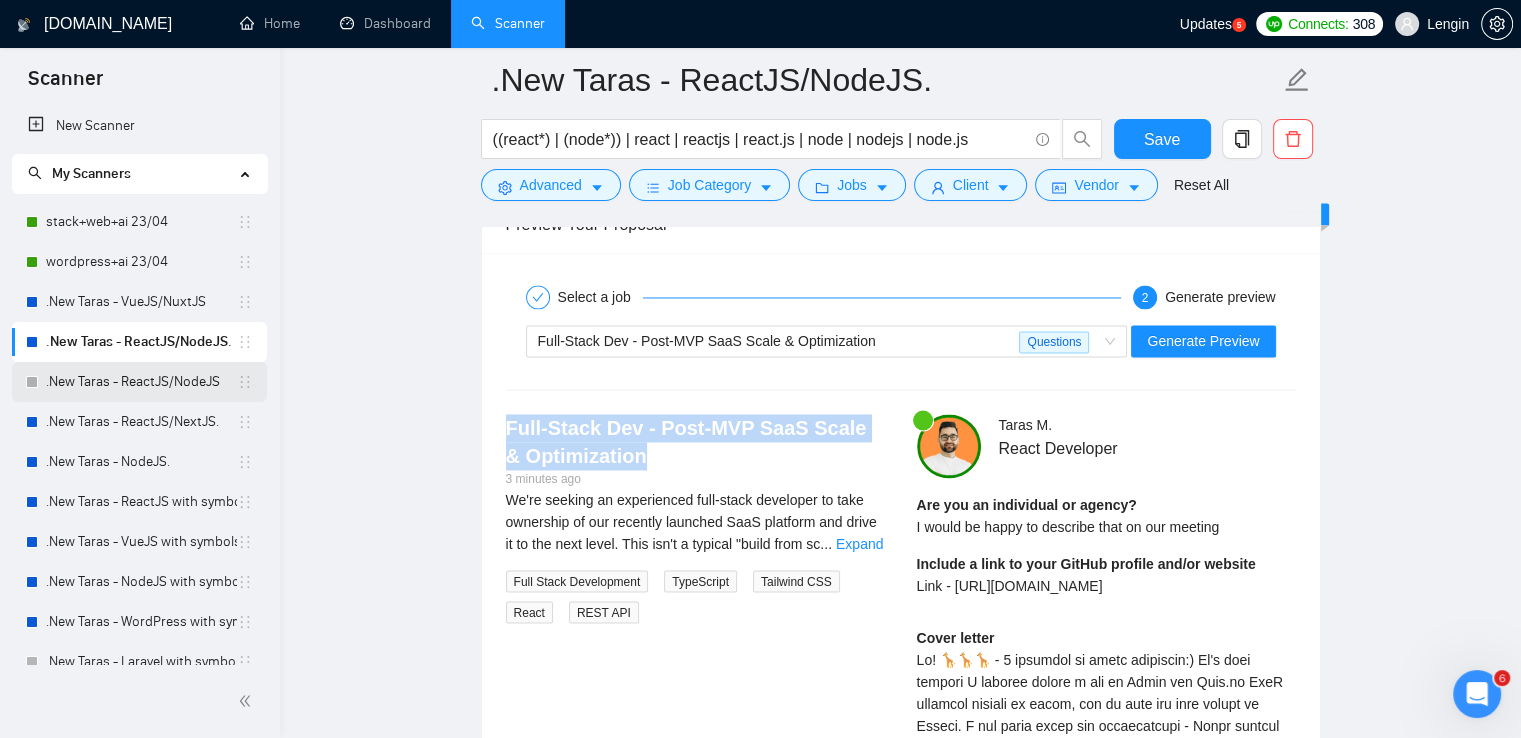 click on ".New Taras - ReactJS/NodeJS" at bounding box center [141, 382] 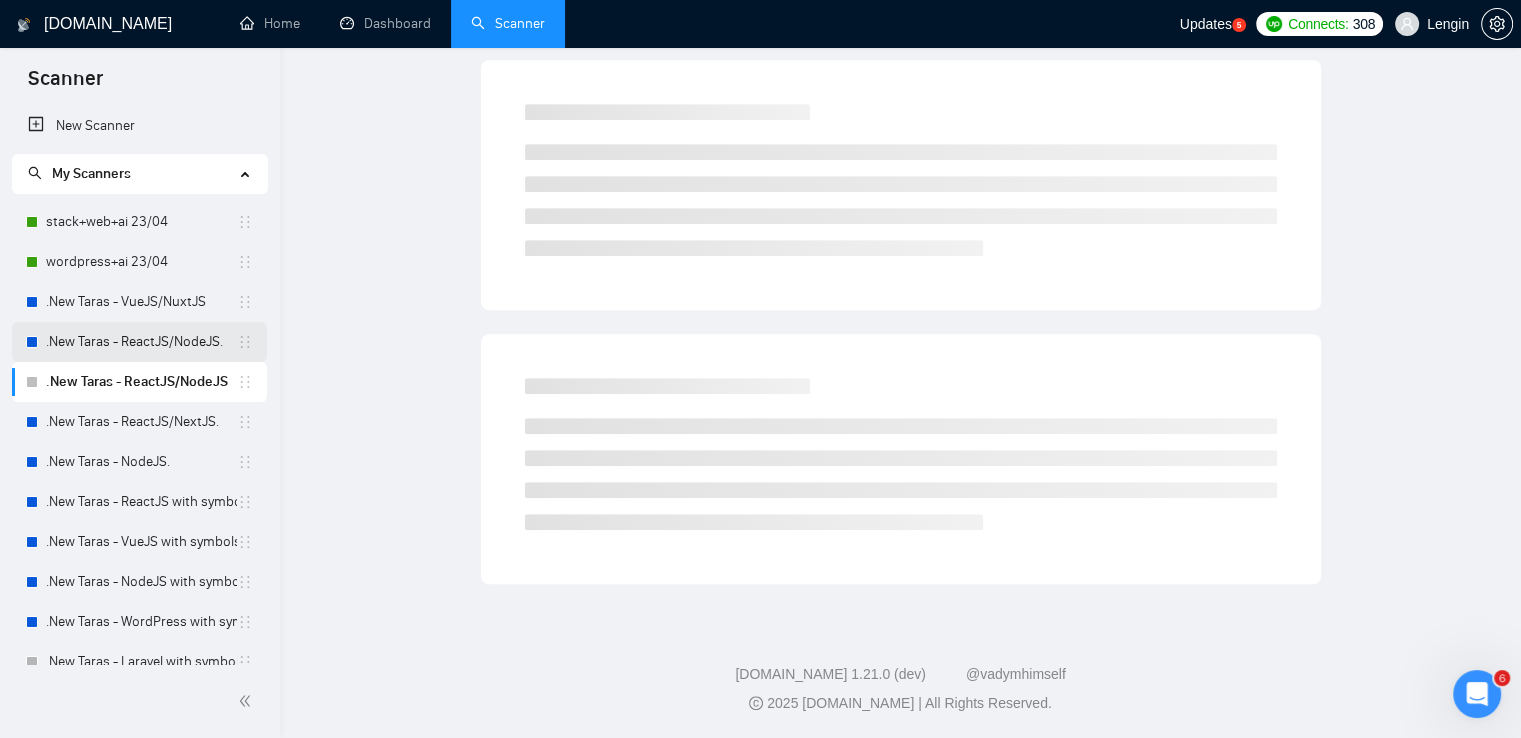 scroll, scrollTop: 0, scrollLeft: 0, axis: both 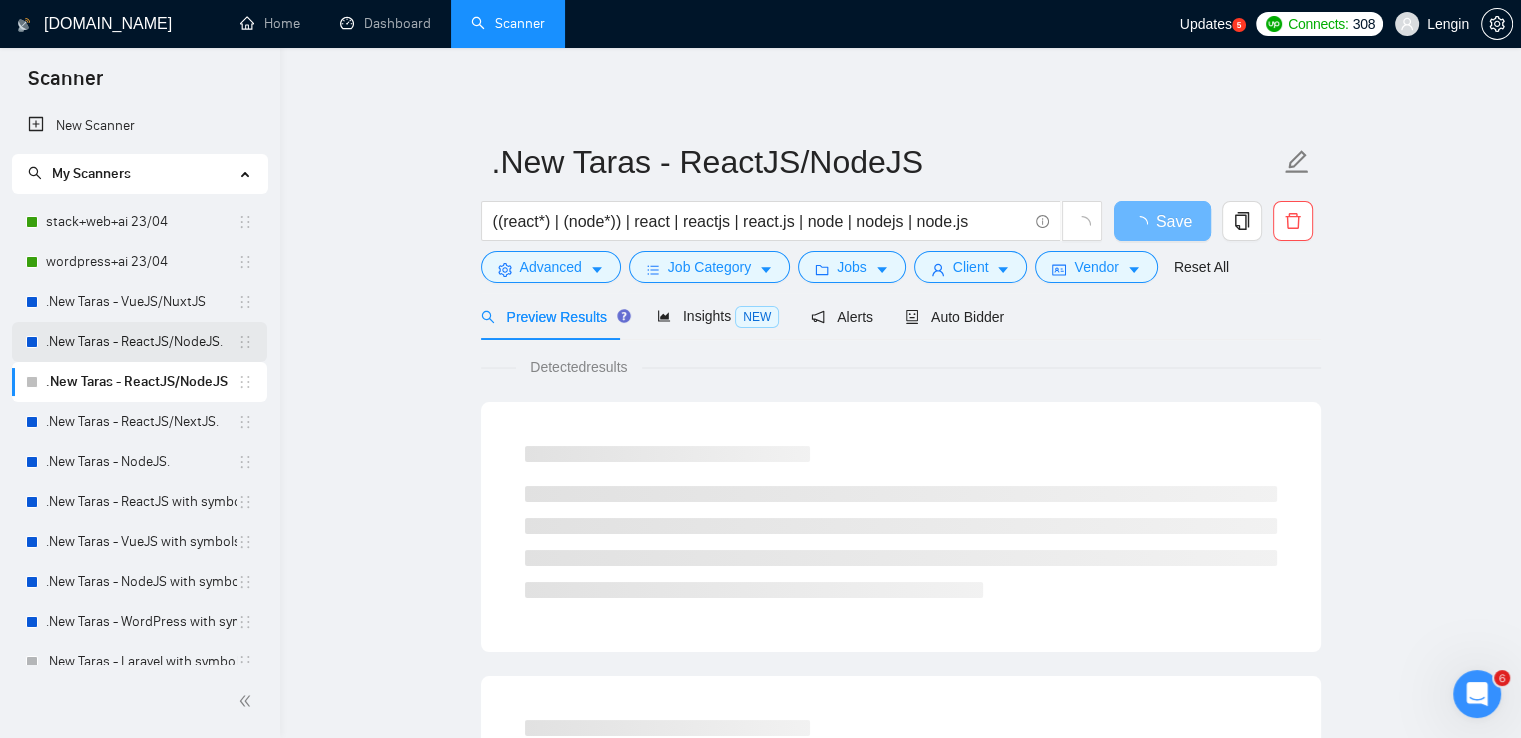 click on ".New Taras - ReactJS/NodeJS." at bounding box center (141, 342) 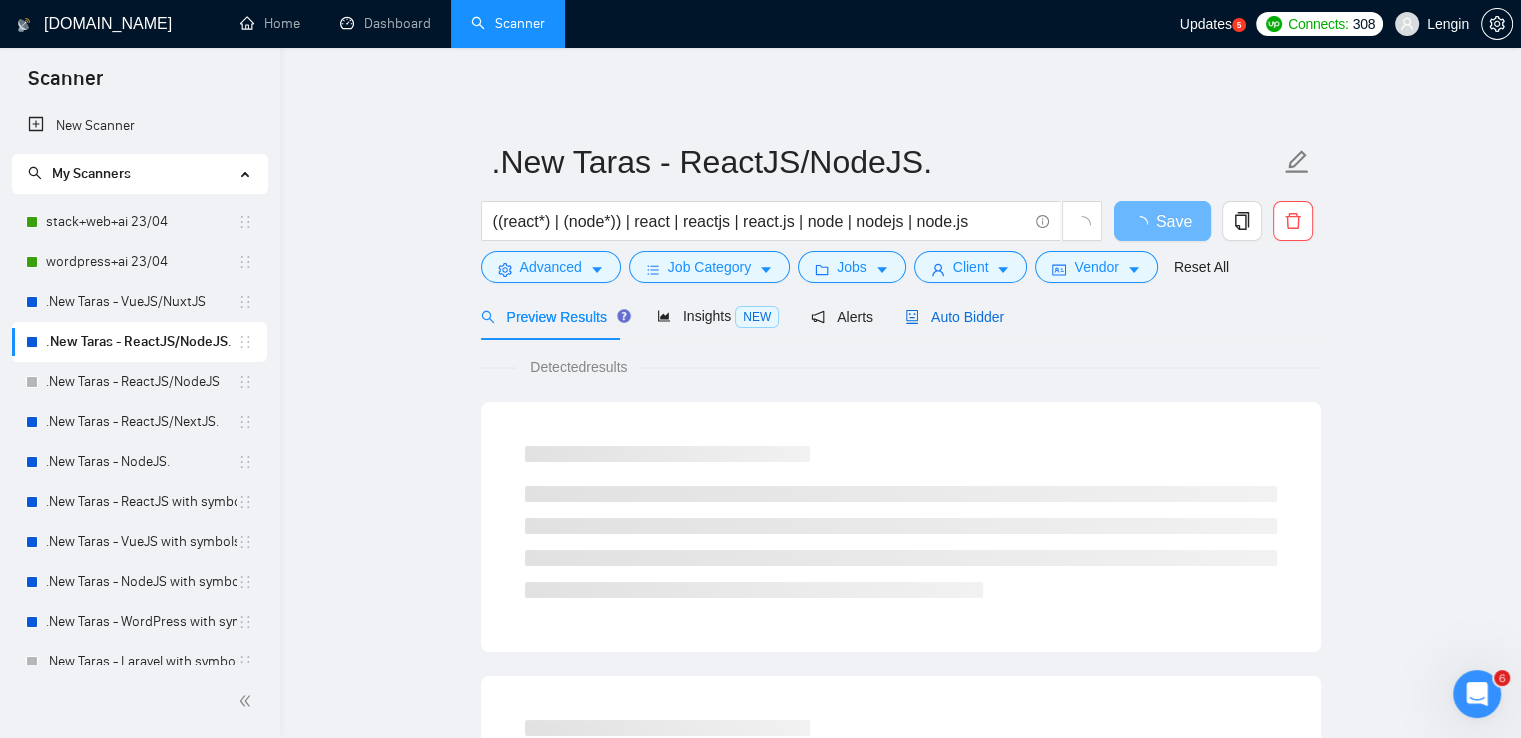 click on "Auto Bidder" at bounding box center (954, 317) 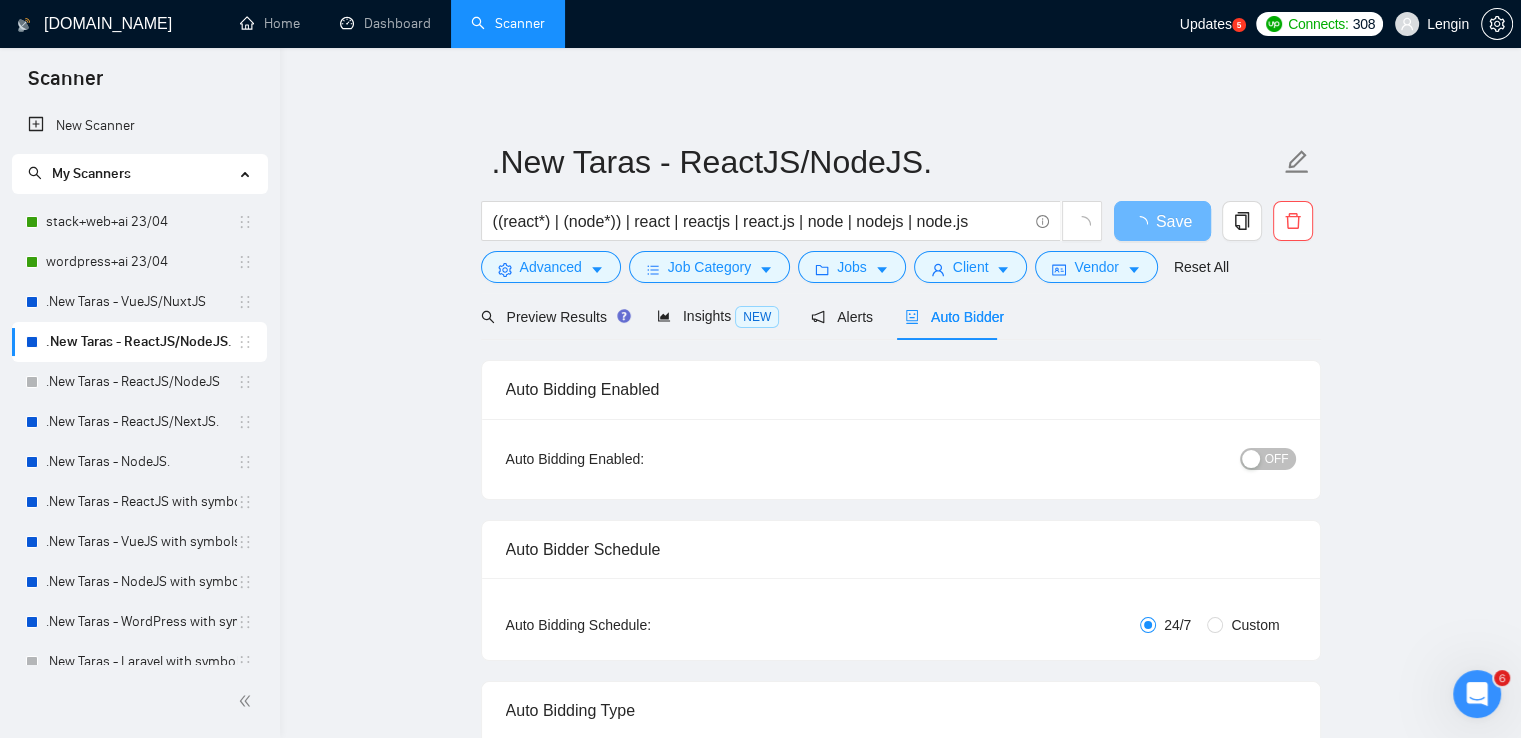 type 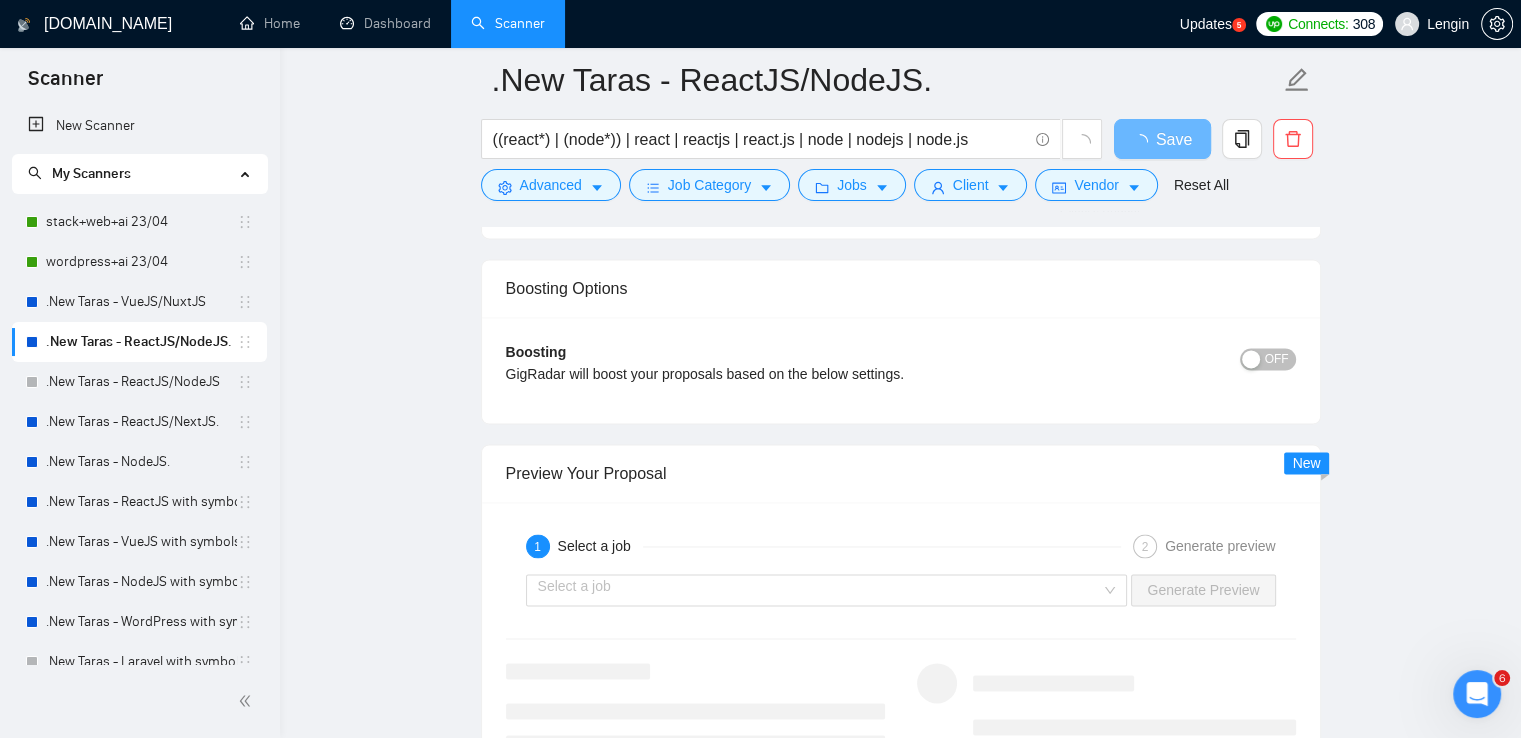 scroll, scrollTop: 2978, scrollLeft: 0, axis: vertical 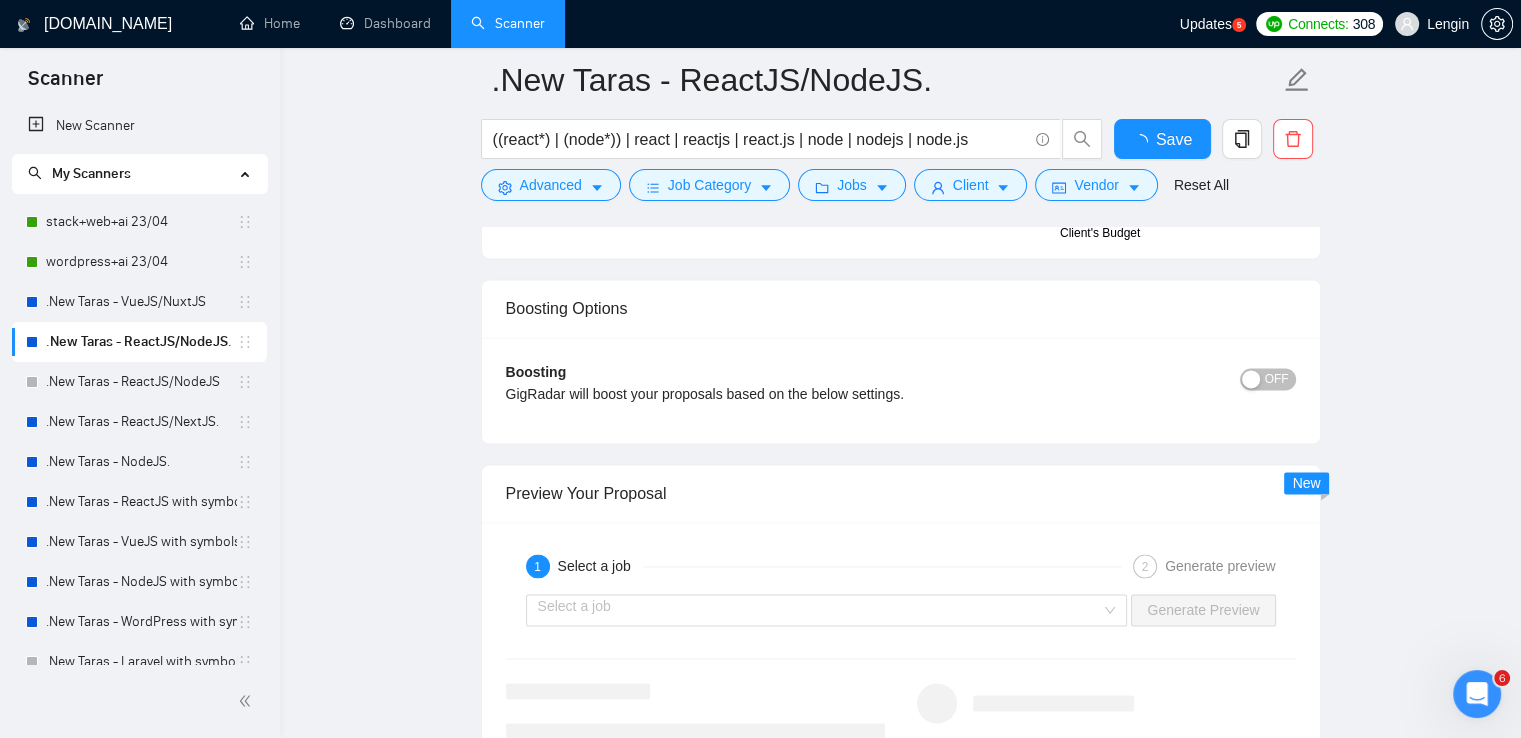 type 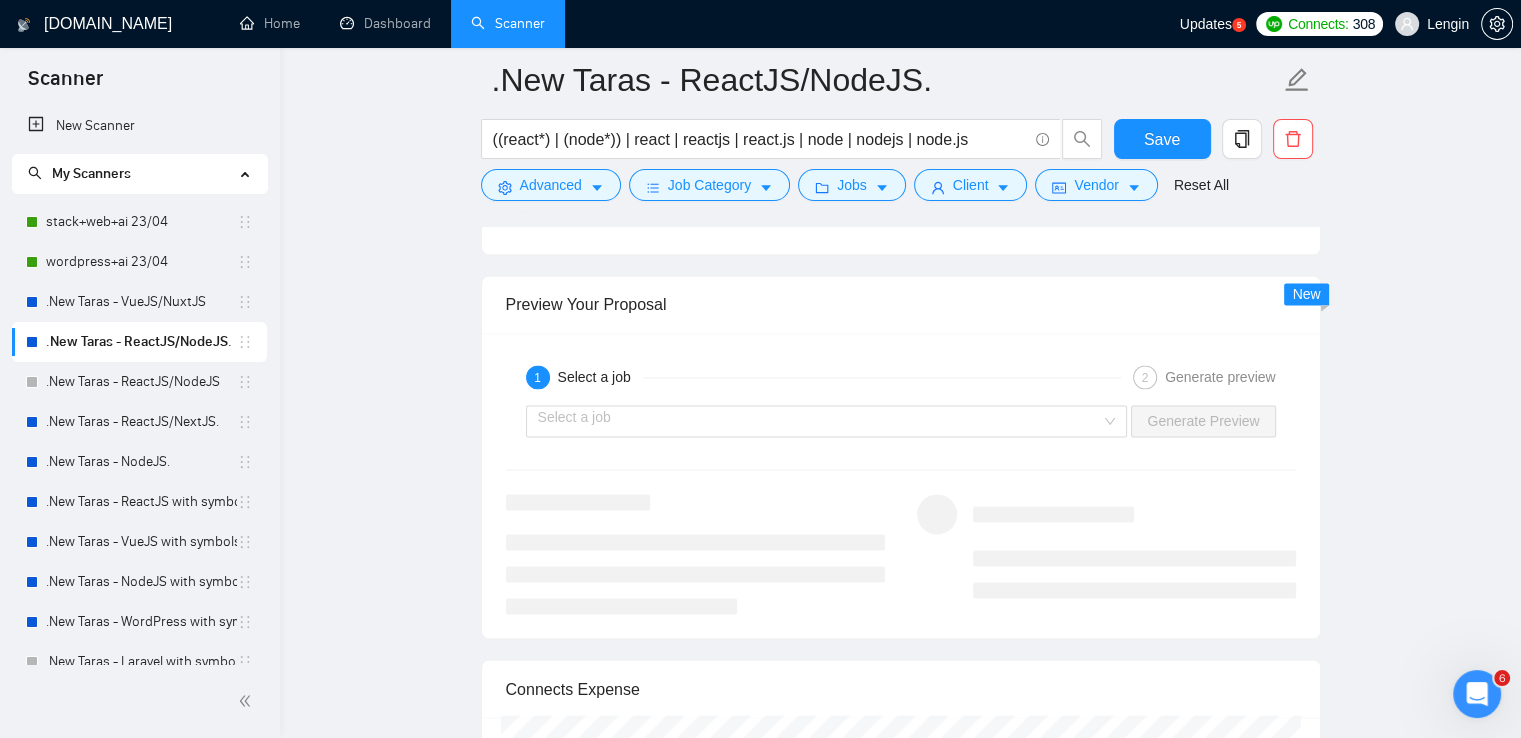 scroll, scrollTop: 3178, scrollLeft: 0, axis: vertical 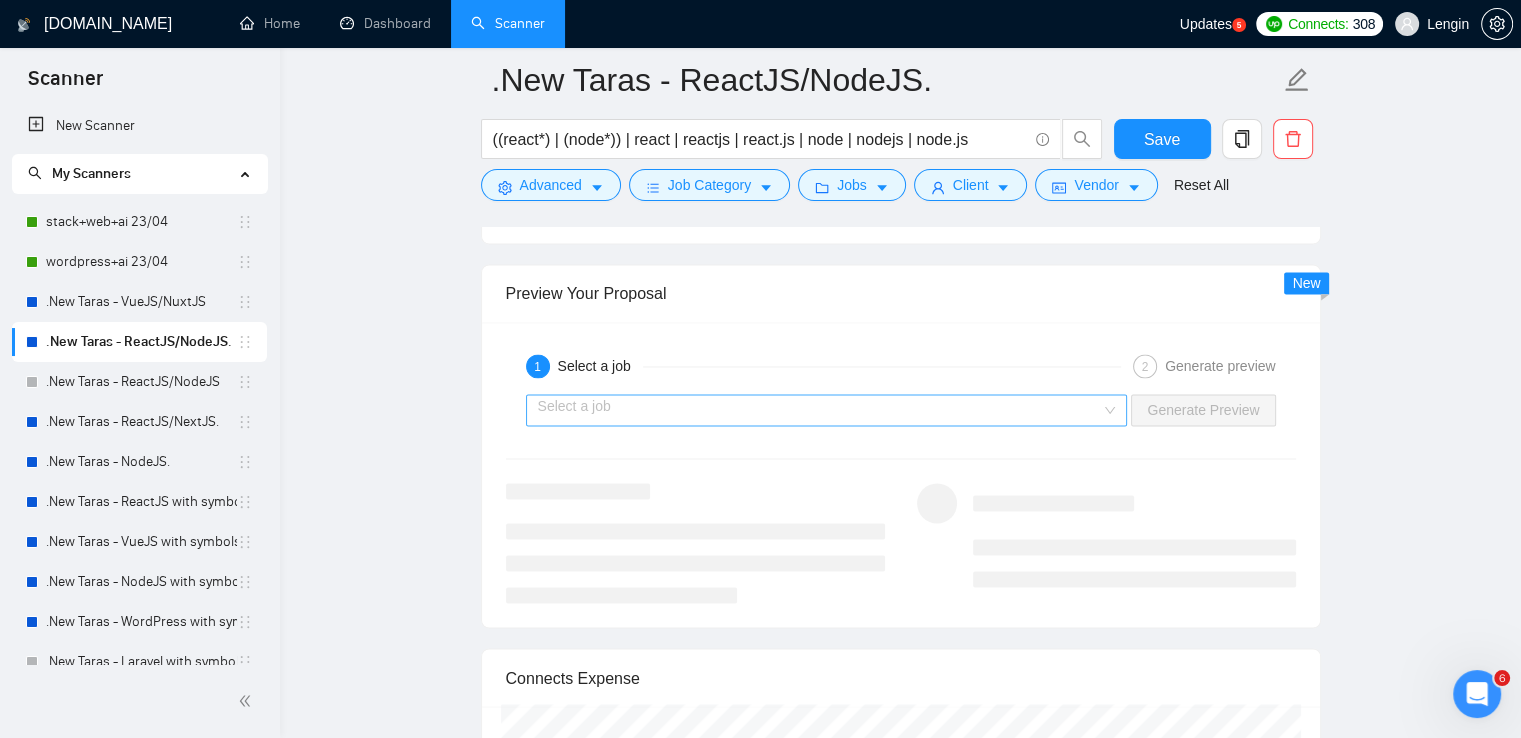 click on "Select a job" at bounding box center (827, 410) 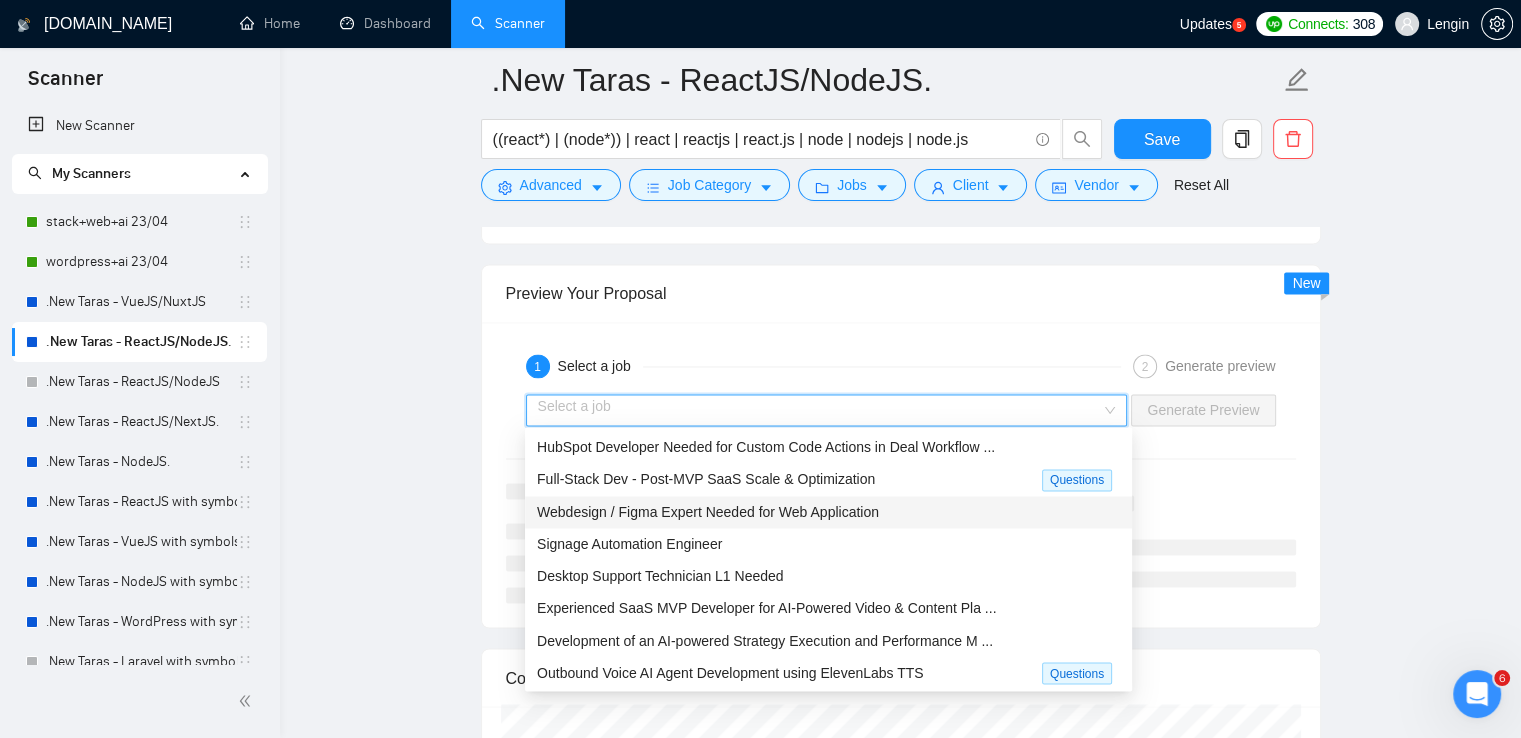 click on ".New Taras - ReactJS/NodeJS. ((react*) | (node*)) | react | reactjs | react.js | node | nodejs | node.js Save Advanced   Job Category   Jobs   Client   Vendor   Reset All Preview Results Insights NEW Alerts Auto Bidder Auto Bidding Enabled Auto Bidding Enabled: OFF Auto Bidder Schedule Auto Bidding Type: Automated (recommended) Semi-automated Auto Bidding Schedule: 24/7 Custom Custom Auto Bidder Schedule Repeat every week [DATE] [DATE] [DATE] [DATE] [DATE] [DATE] [DATE] Active Hours ( [GEOGRAPHIC_DATA]/[GEOGRAPHIC_DATA] ): From: 00:00 To: 08:00 ( 8  hours) [GEOGRAPHIC_DATA]/[GEOGRAPHIC_DATA] Your scanner detects  1408  jobs per month. For your own safety, you cannot schedule Auto Bidding if your scanner detects more than 300 jobs per month. Please change your scanner filters to be more specific.  How to segment the scanners Auto Bidding Type Select your bidding algorithm: Choose the algorithm for you bidding. The price per proposal does not include your connects expenditure. Template Bidder 0.50  credits / proposal Sardor AI 🤖 1.00  credits" at bounding box center [900, -545] 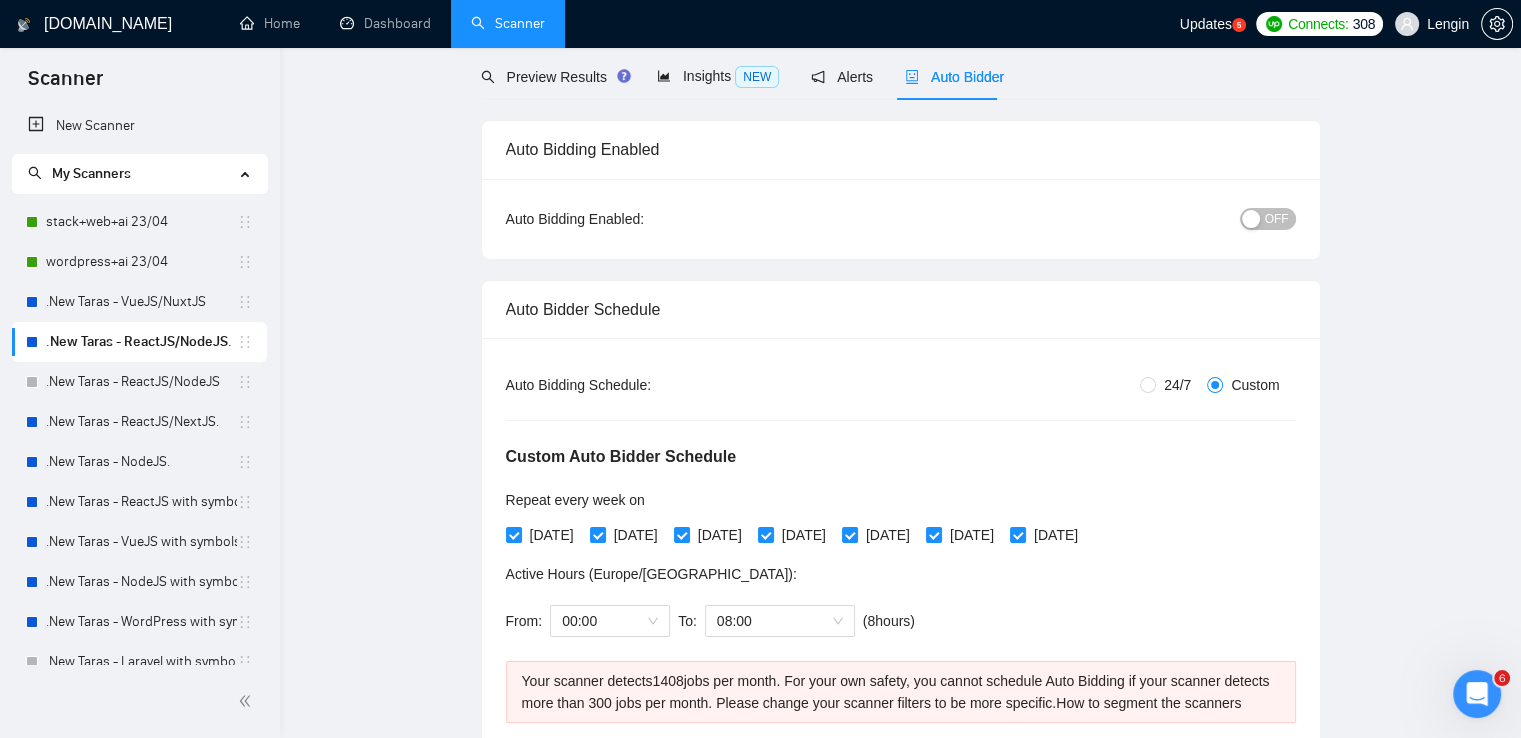 scroll, scrollTop: 0, scrollLeft: 0, axis: both 